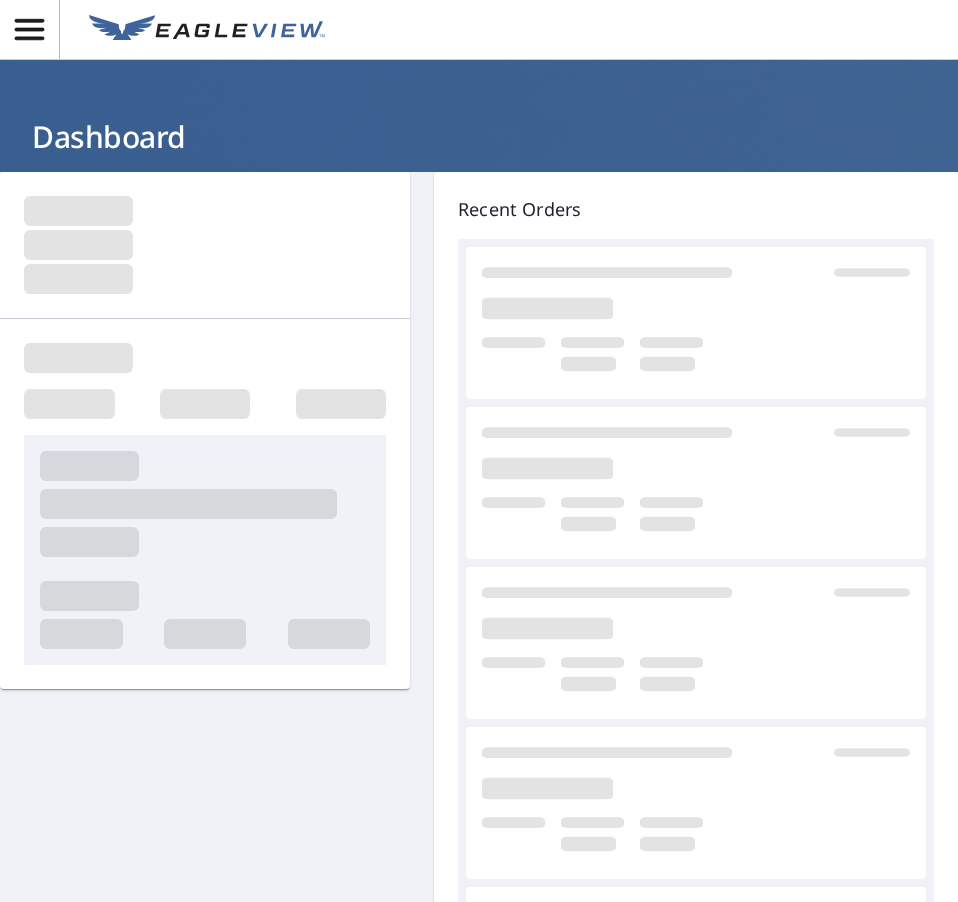 scroll, scrollTop: 0, scrollLeft: 0, axis: both 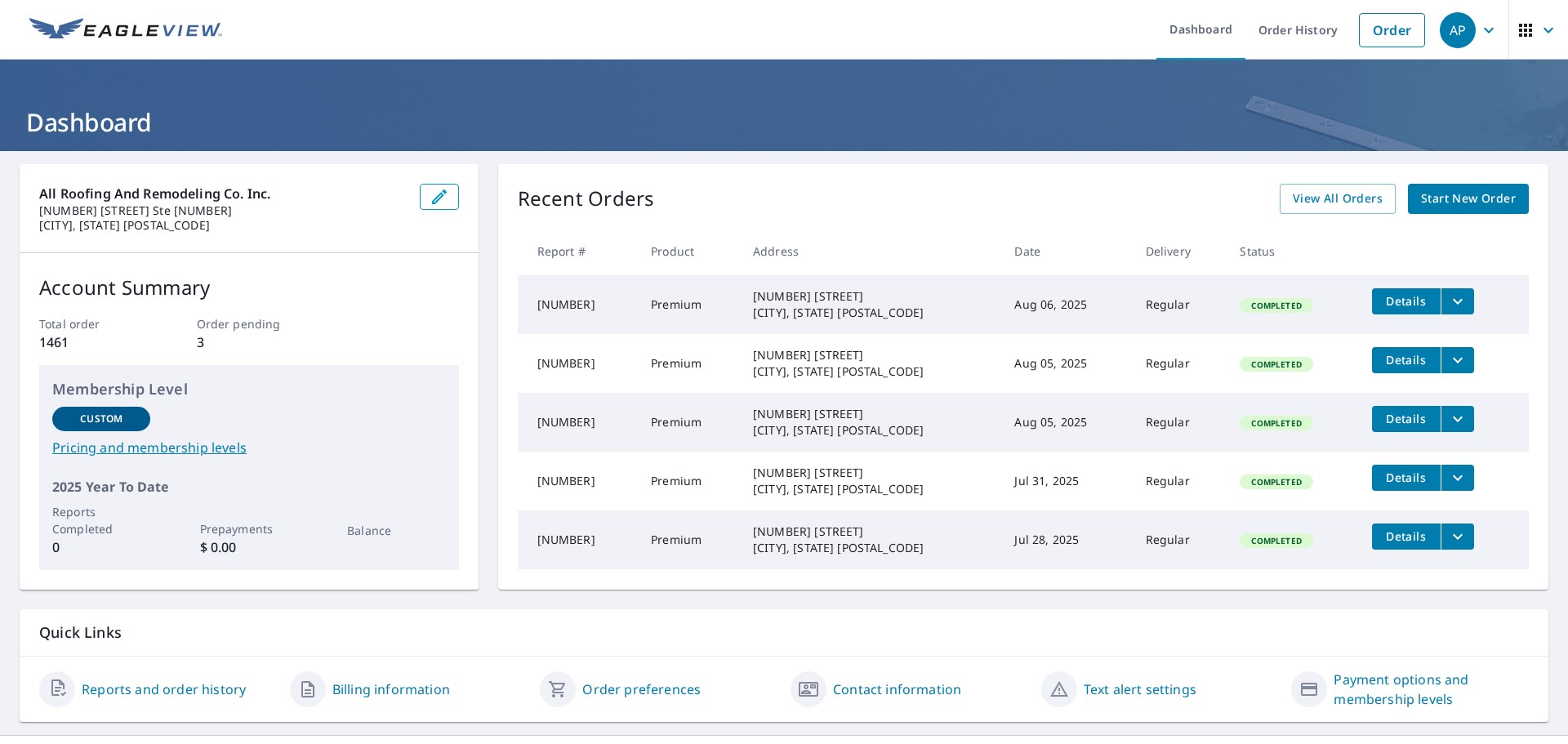 click 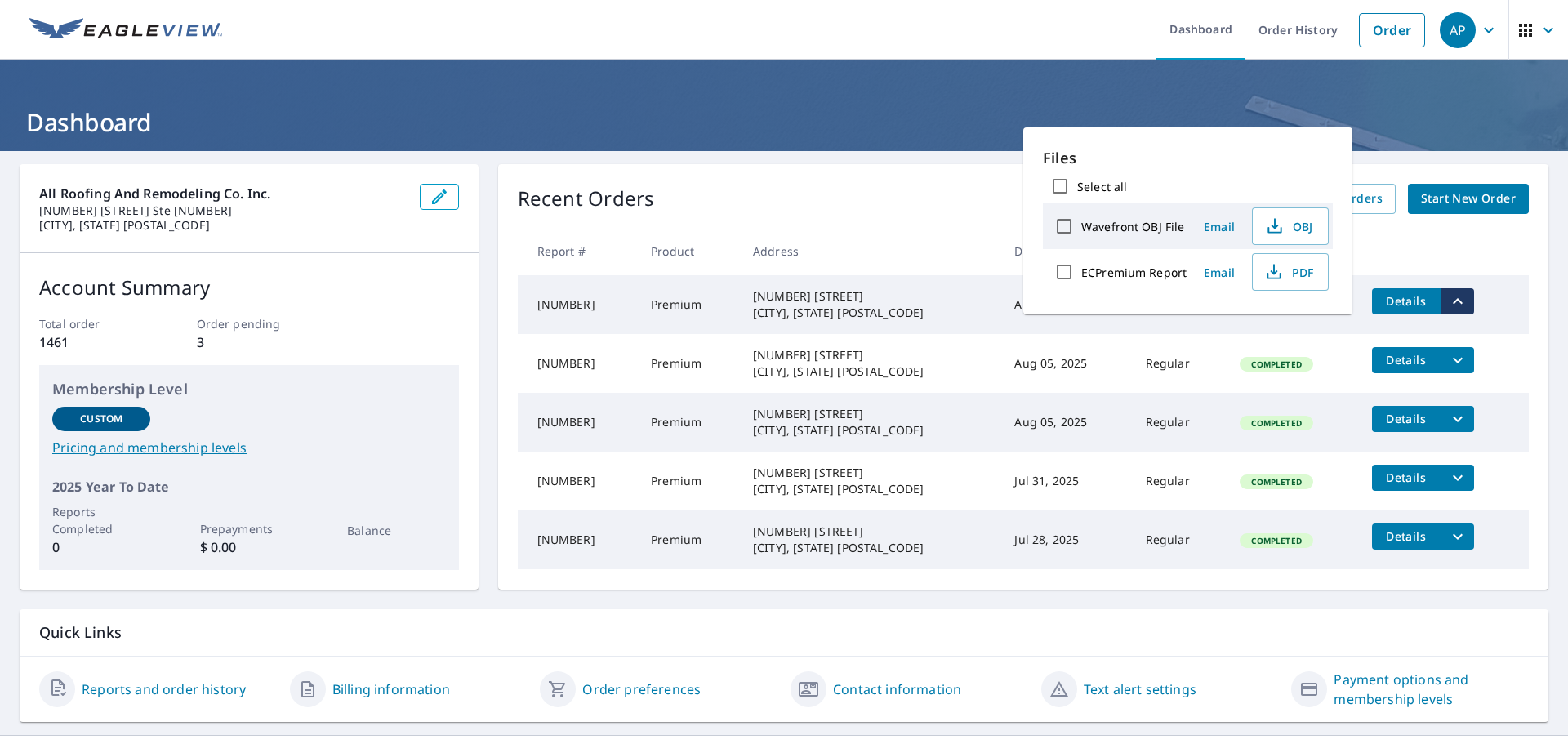 click on "10139 Cairn Meadows Drive
Spring, TX 77379" at bounding box center (871, 305) 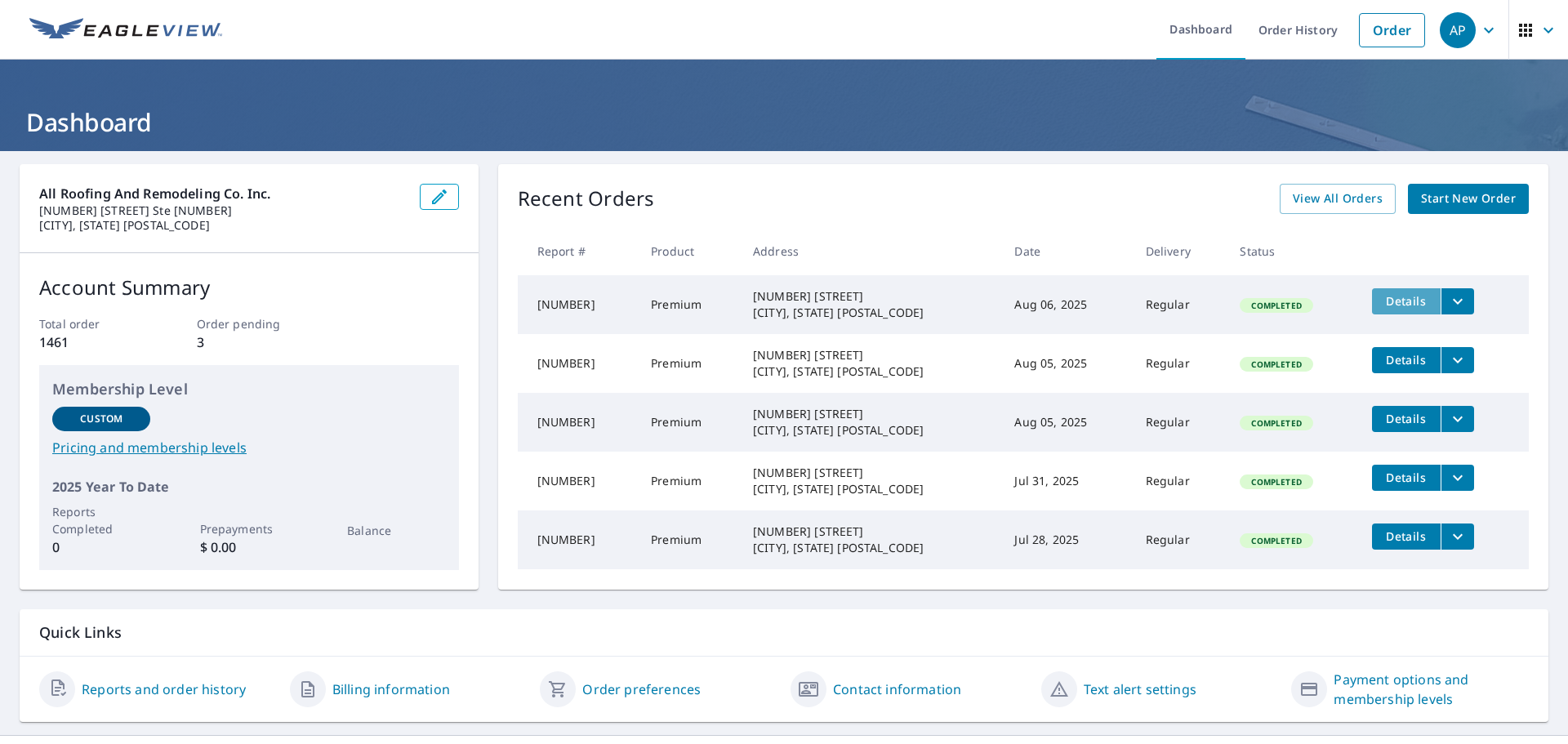click on "Details" at bounding box center (1406, 301) 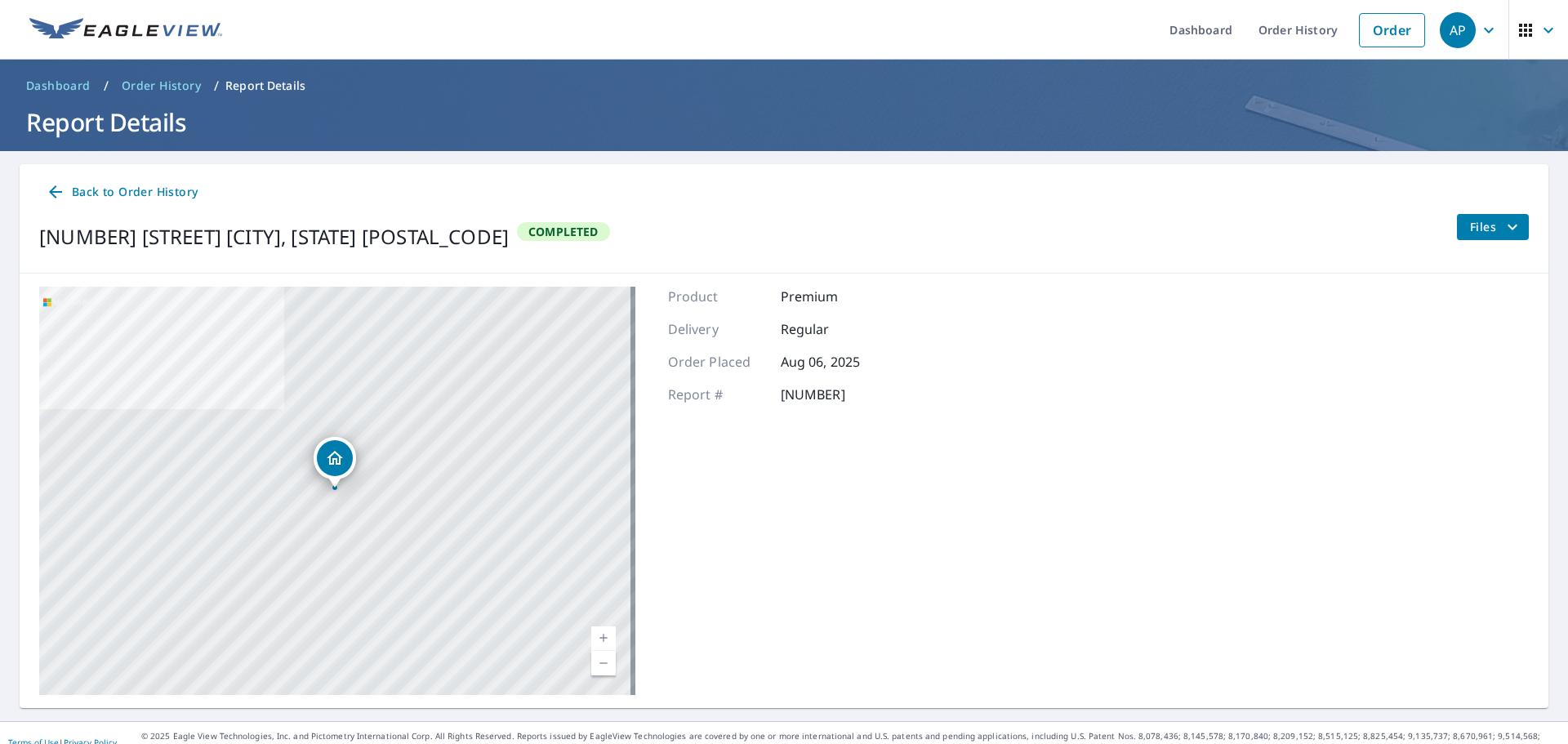 click on "Files" at bounding box center (1496, 227) 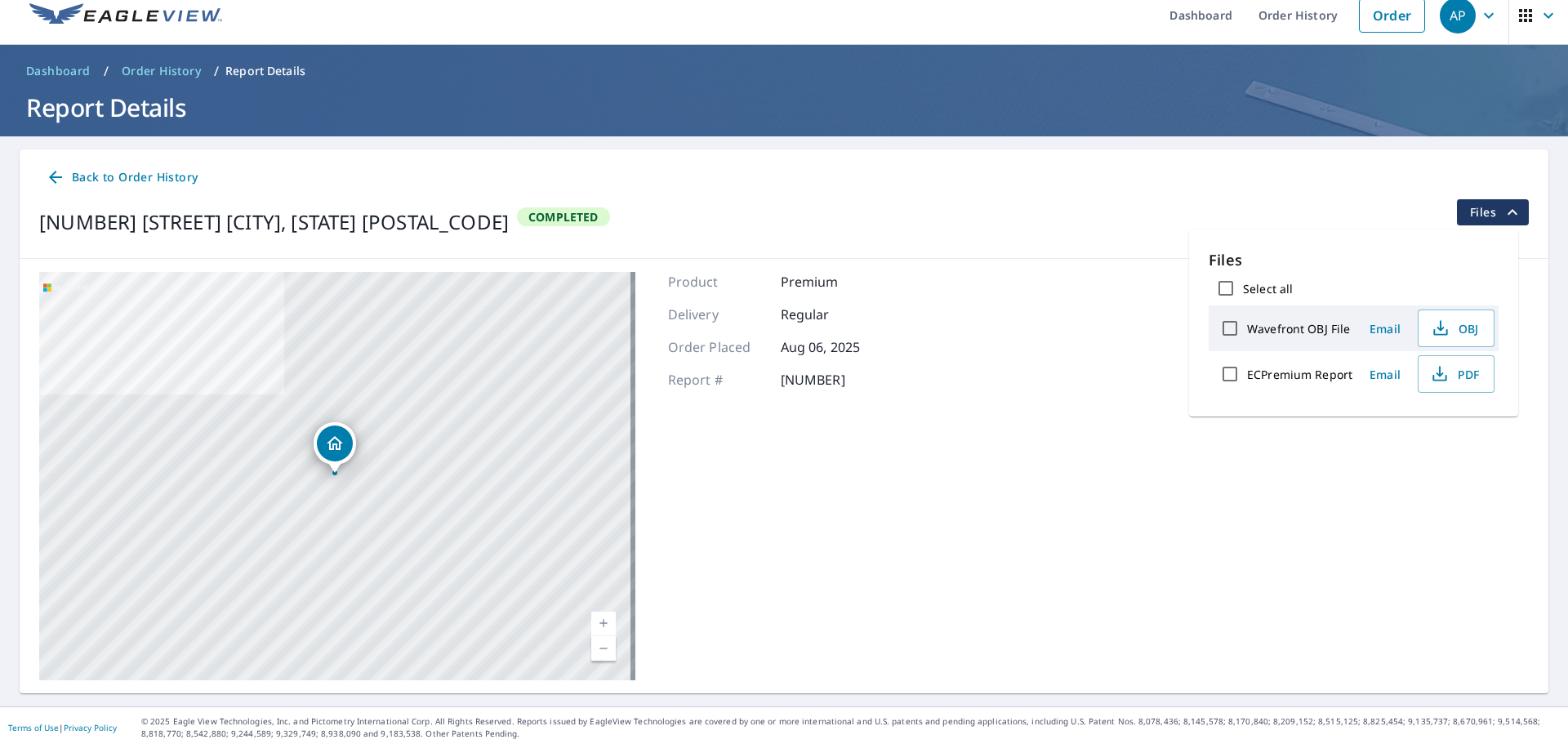 scroll, scrollTop: 19, scrollLeft: 0, axis: vertical 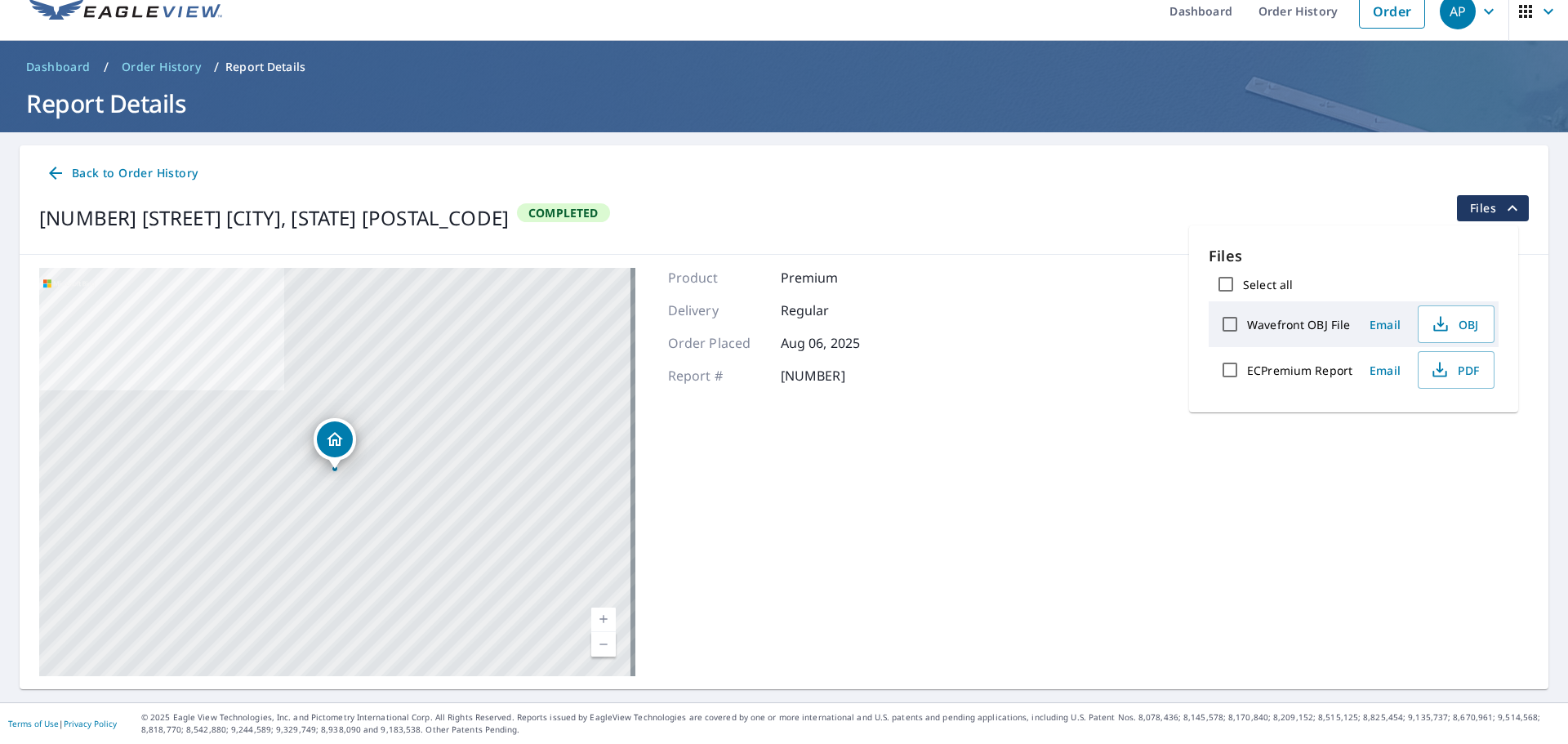 click on "10139 Cairn Meadows Drive Spring, TX 77379 Aerial Road A standard road map Aerial A detailed look from above Labels Labels © 2025 TomTom, © Vexcel Imaging, © 2025 Microsoft Corporation,  © OpenStreetMap Terms Product Premium Delivery Regular Order Placed Aug 06, 2025 Report # 66806270" at bounding box center (784, 472) 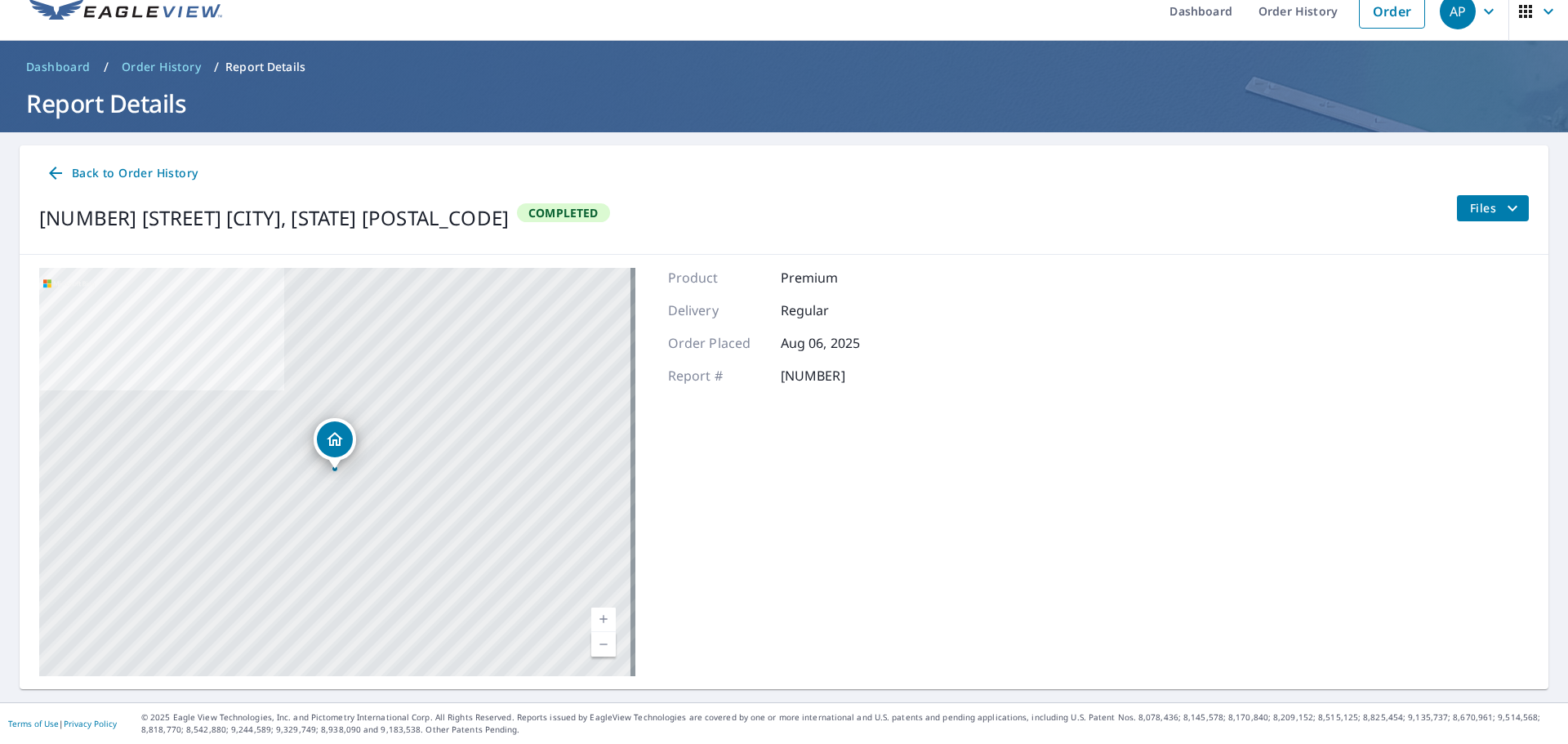 click on "Back to Order History" at bounding box center [122, 173] 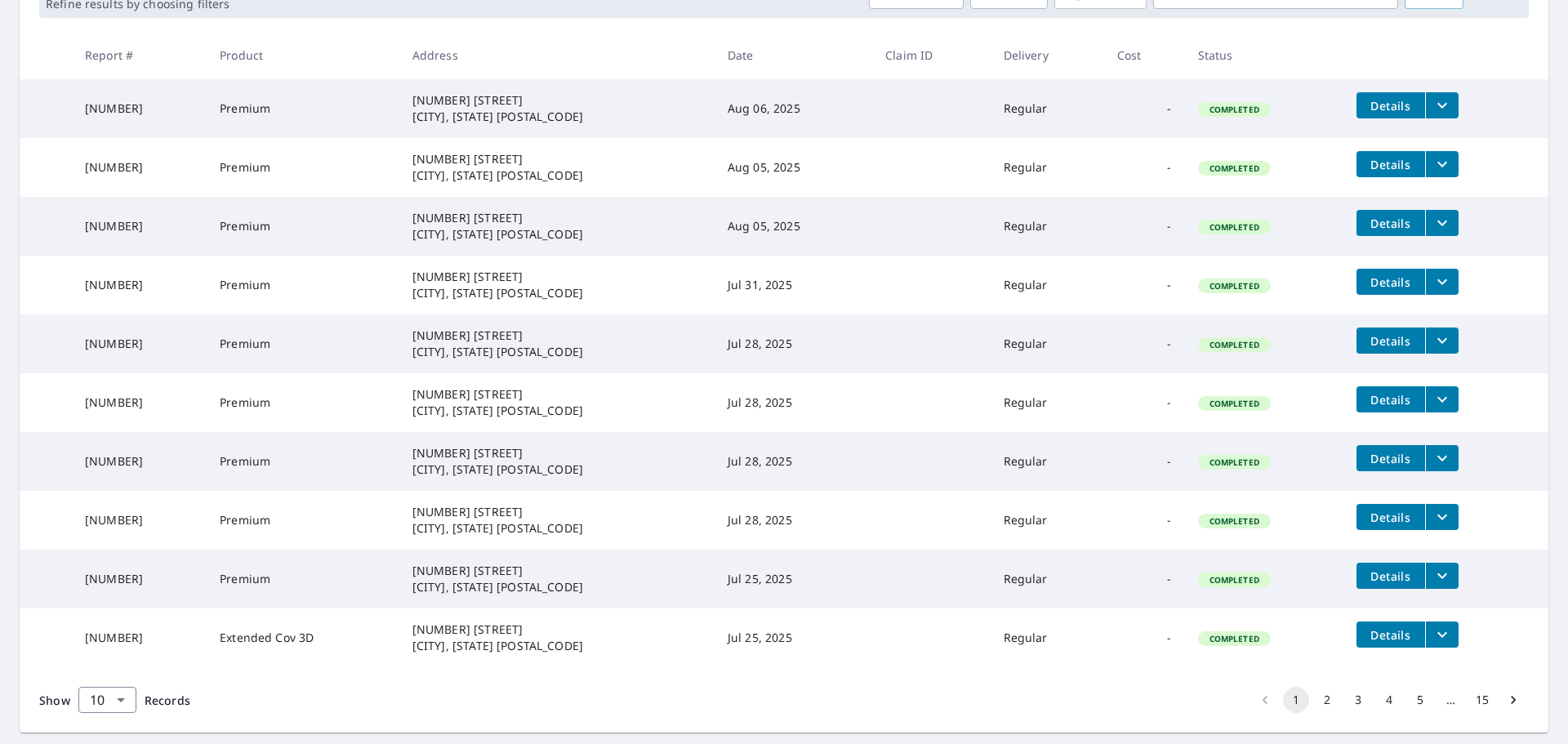 scroll, scrollTop: 244, scrollLeft: 0, axis: vertical 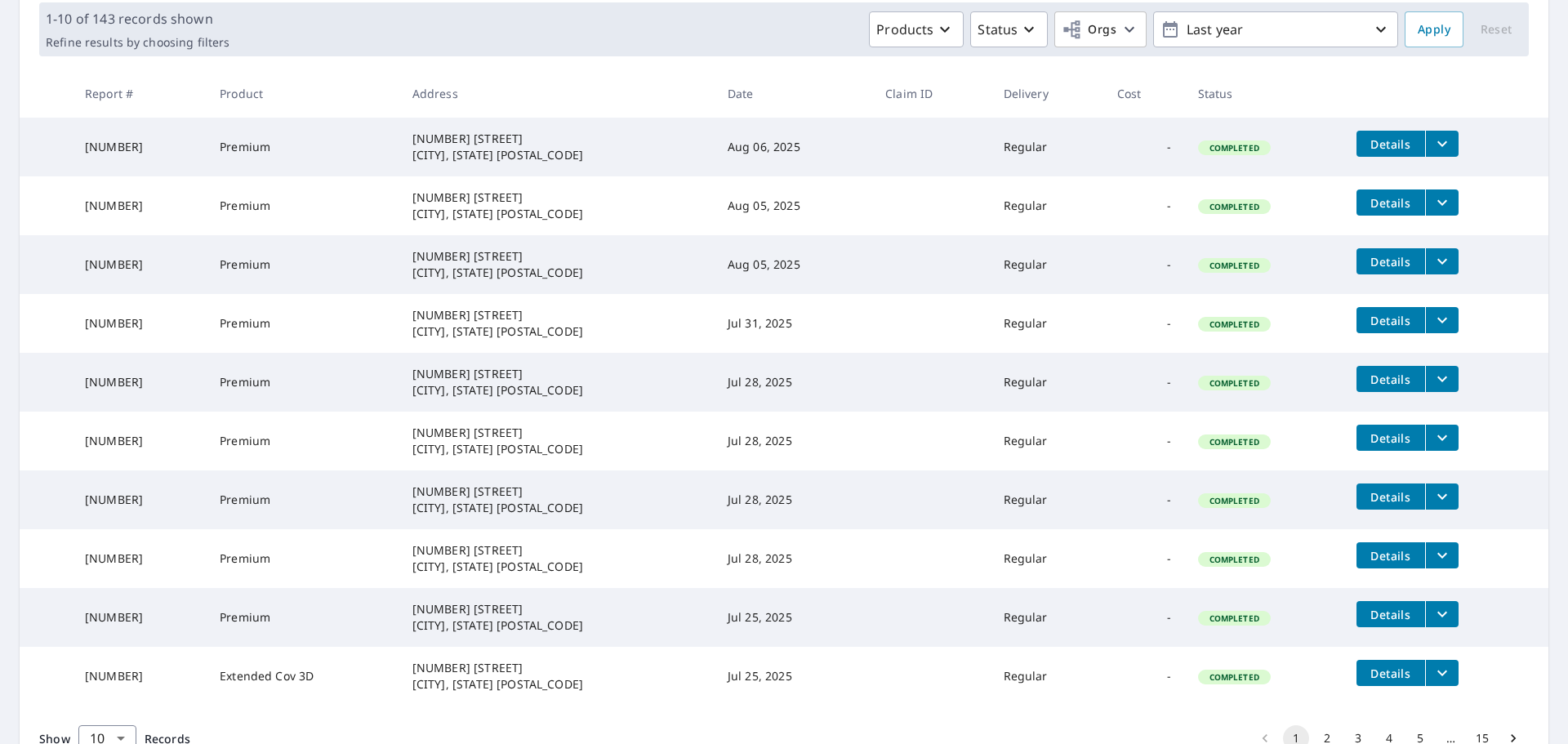 drag, startPoint x: 124, startPoint y: 156, endPoint x: 124, endPoint y: 147, distance: 9 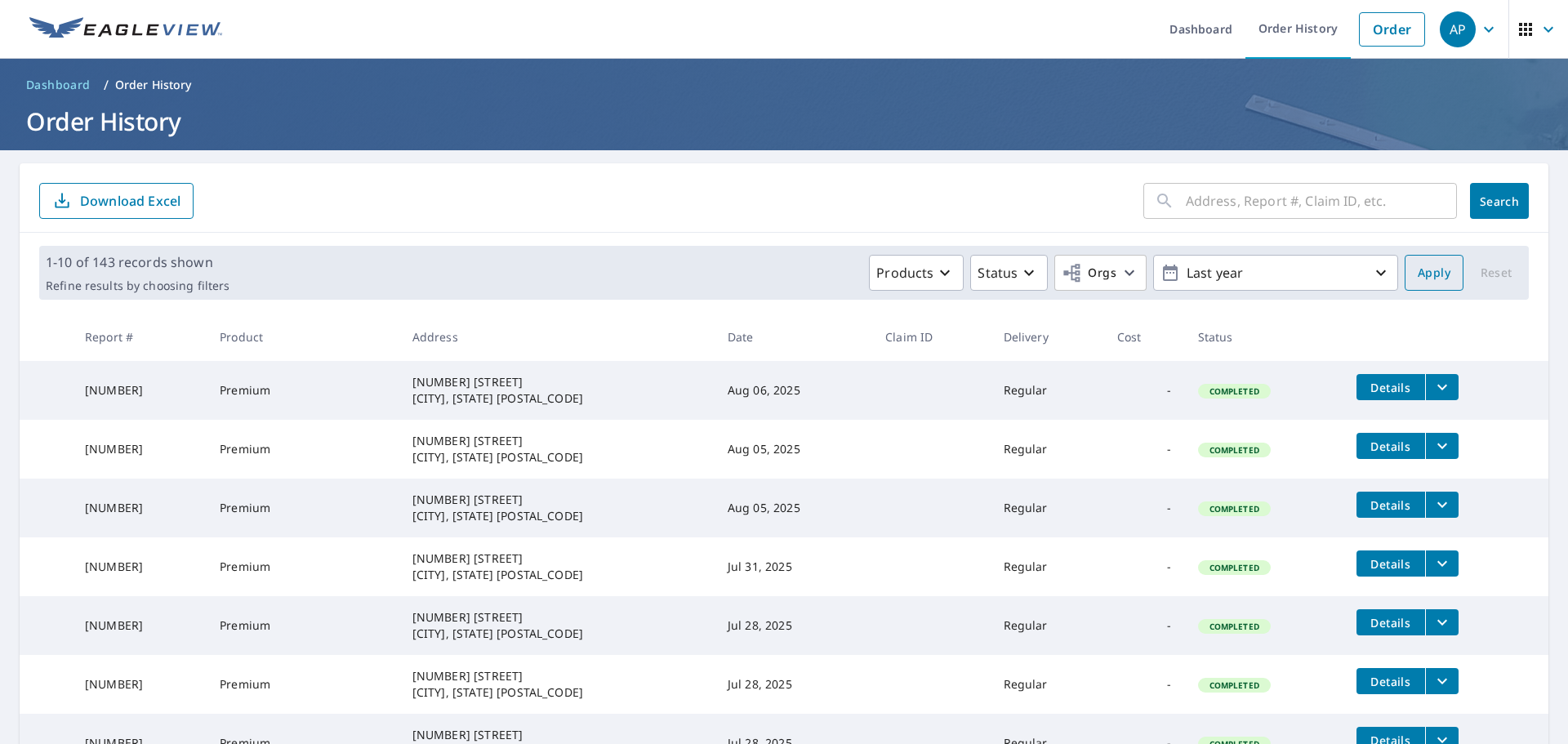 scroll, scrollTop: 0, scrollLeft: 0, axis: both 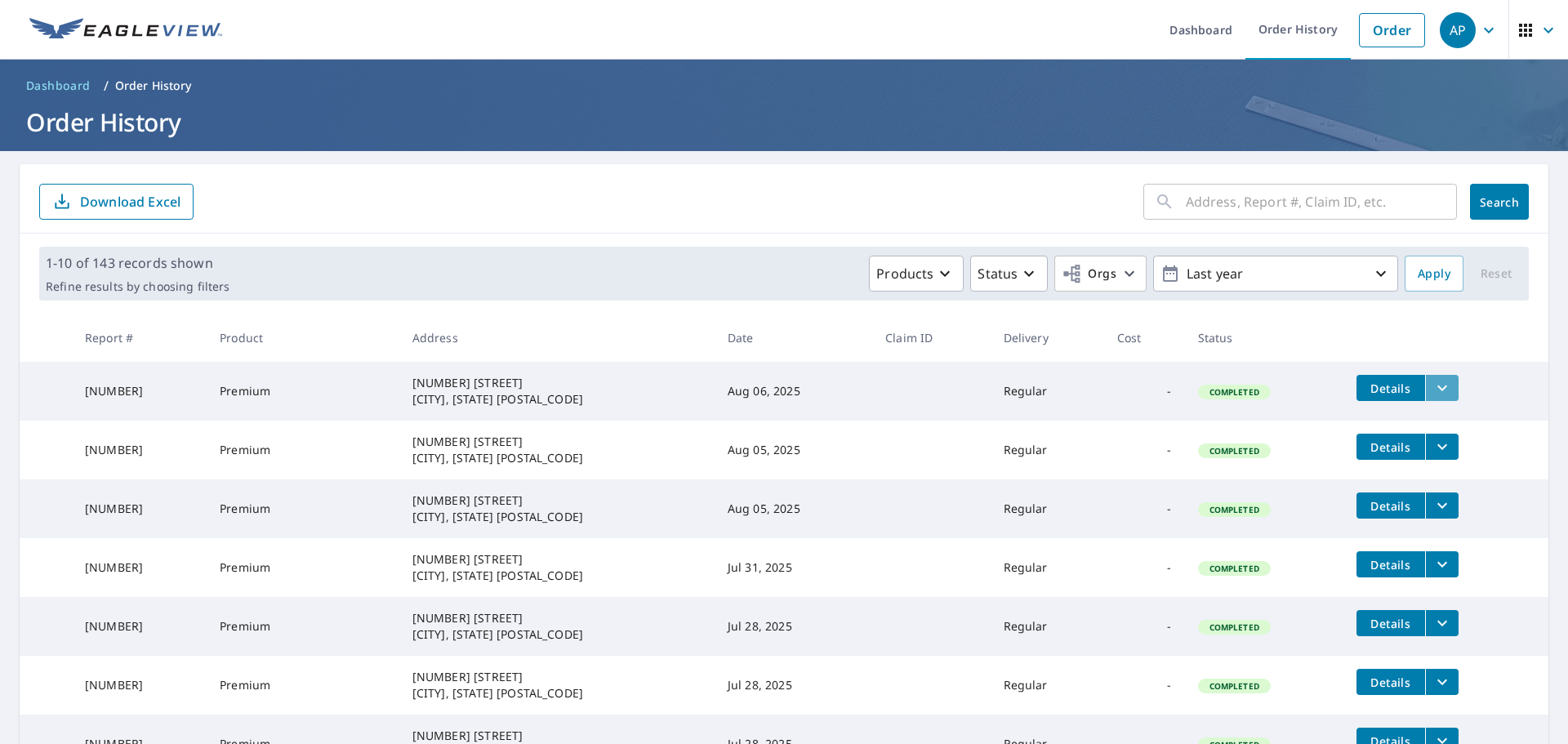 click at bounding box center (1441, 388) 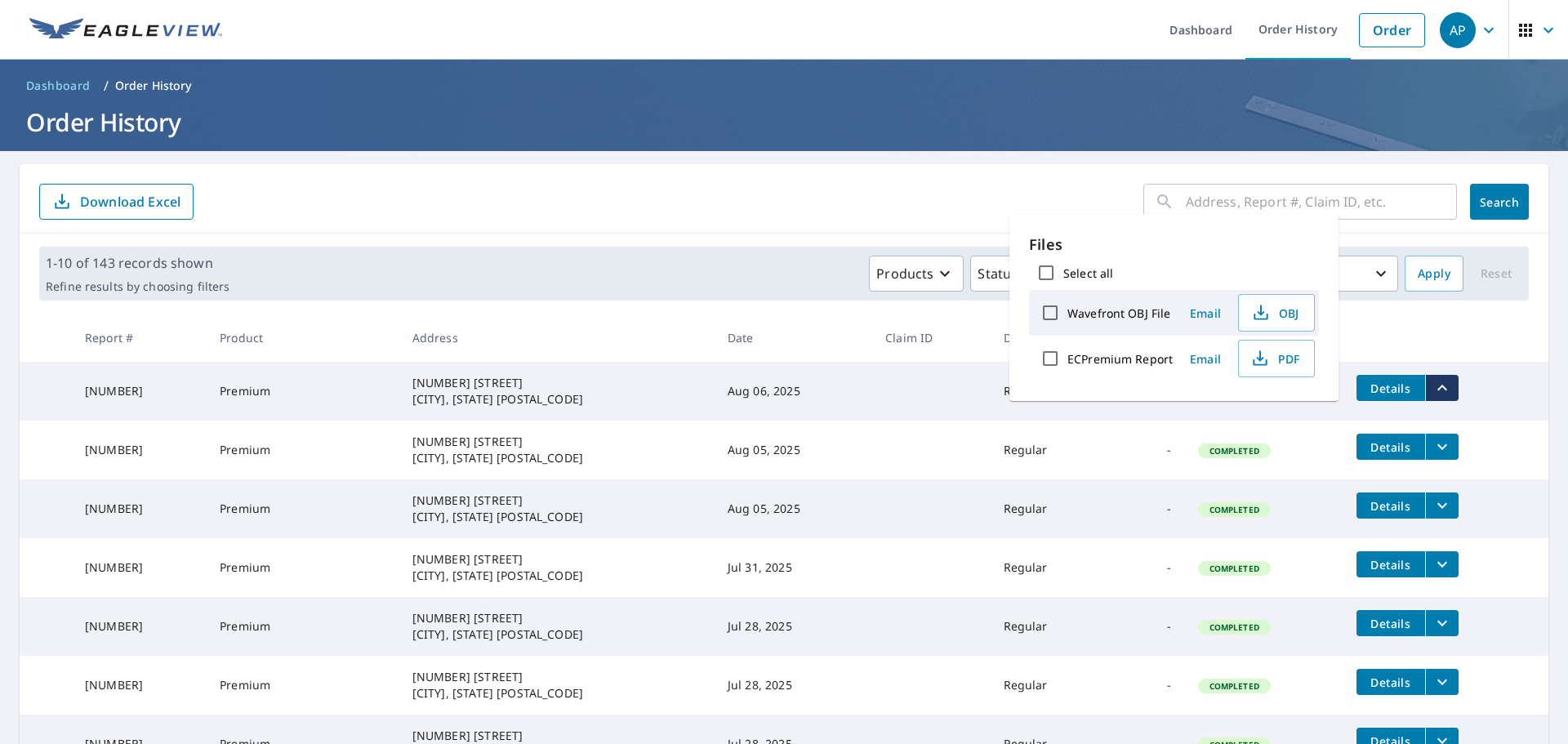click on "Select all" at bounding box center [1046, 273] 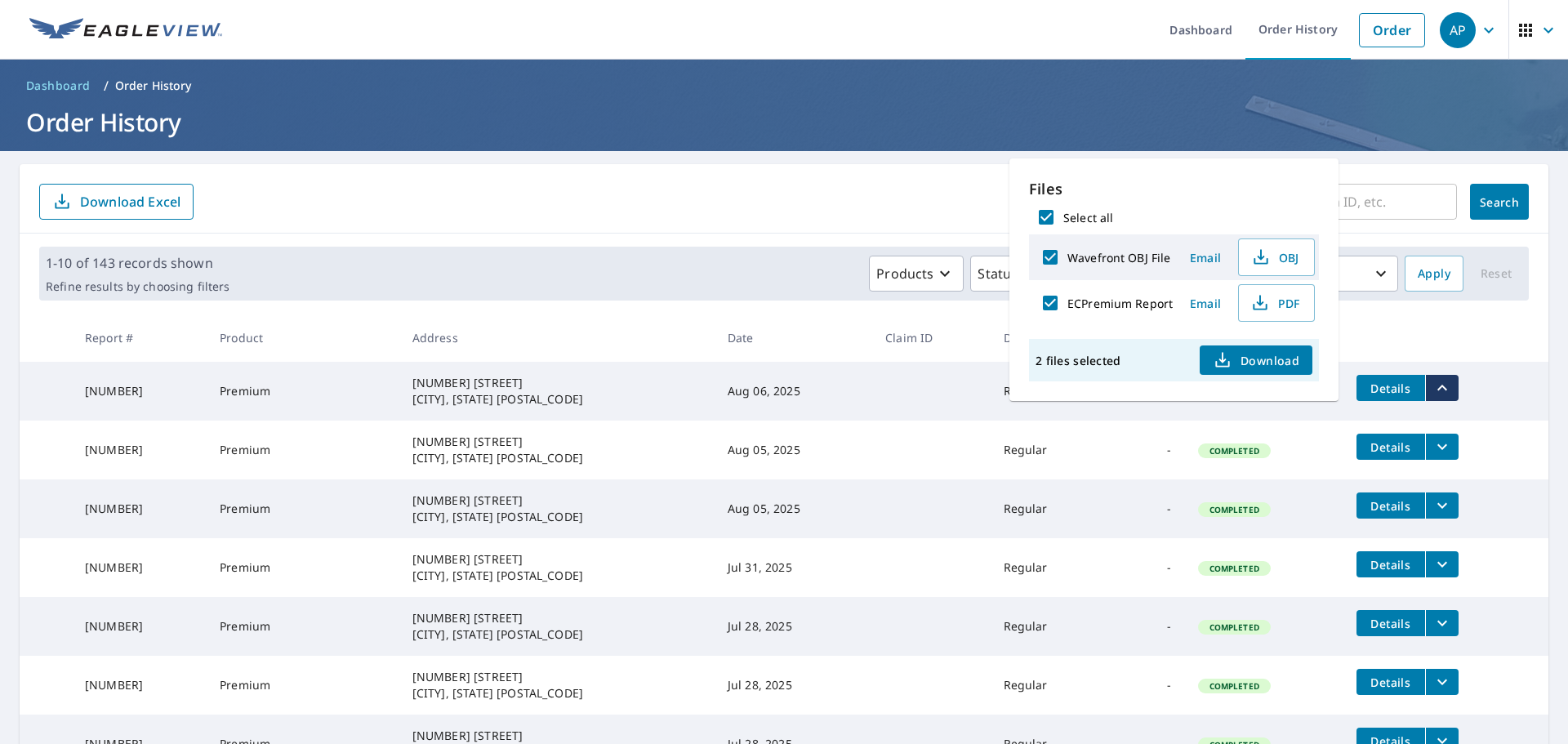 click on "Download" at bounding box center [1256, 360] 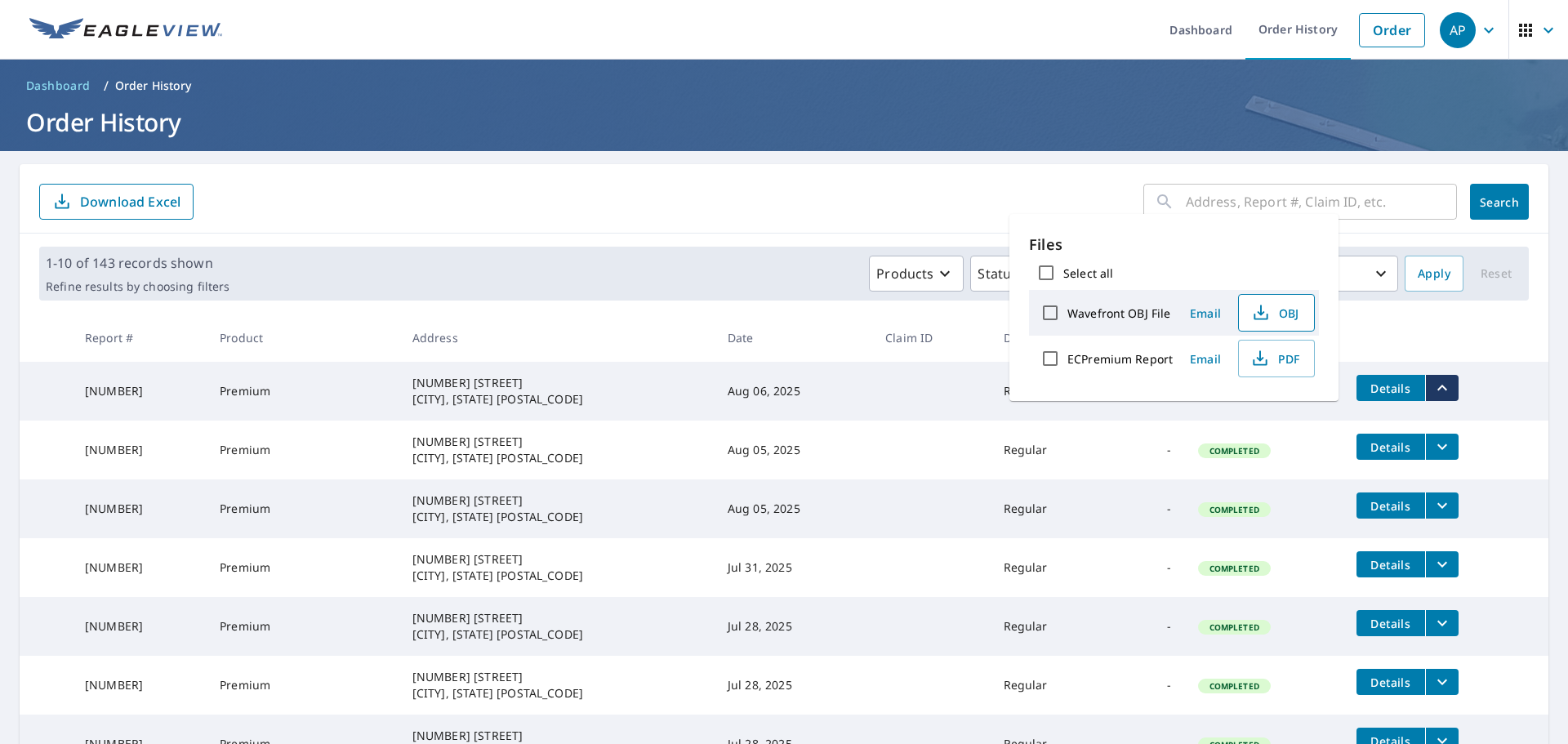 click on "OBJ" at bounding box center [1275, 313] 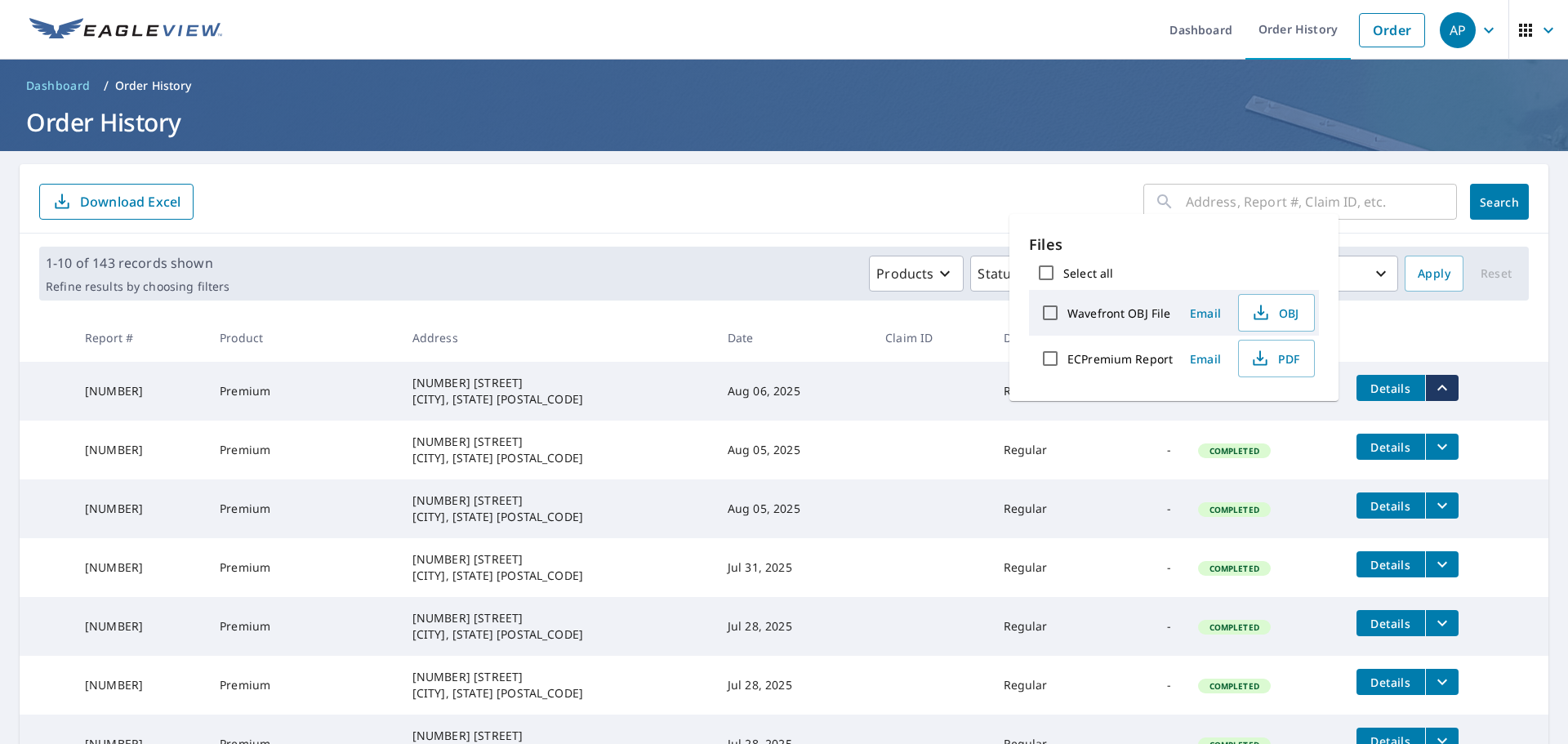 click on "Products Status Orgs Last year" at bounding box center [817, 274] 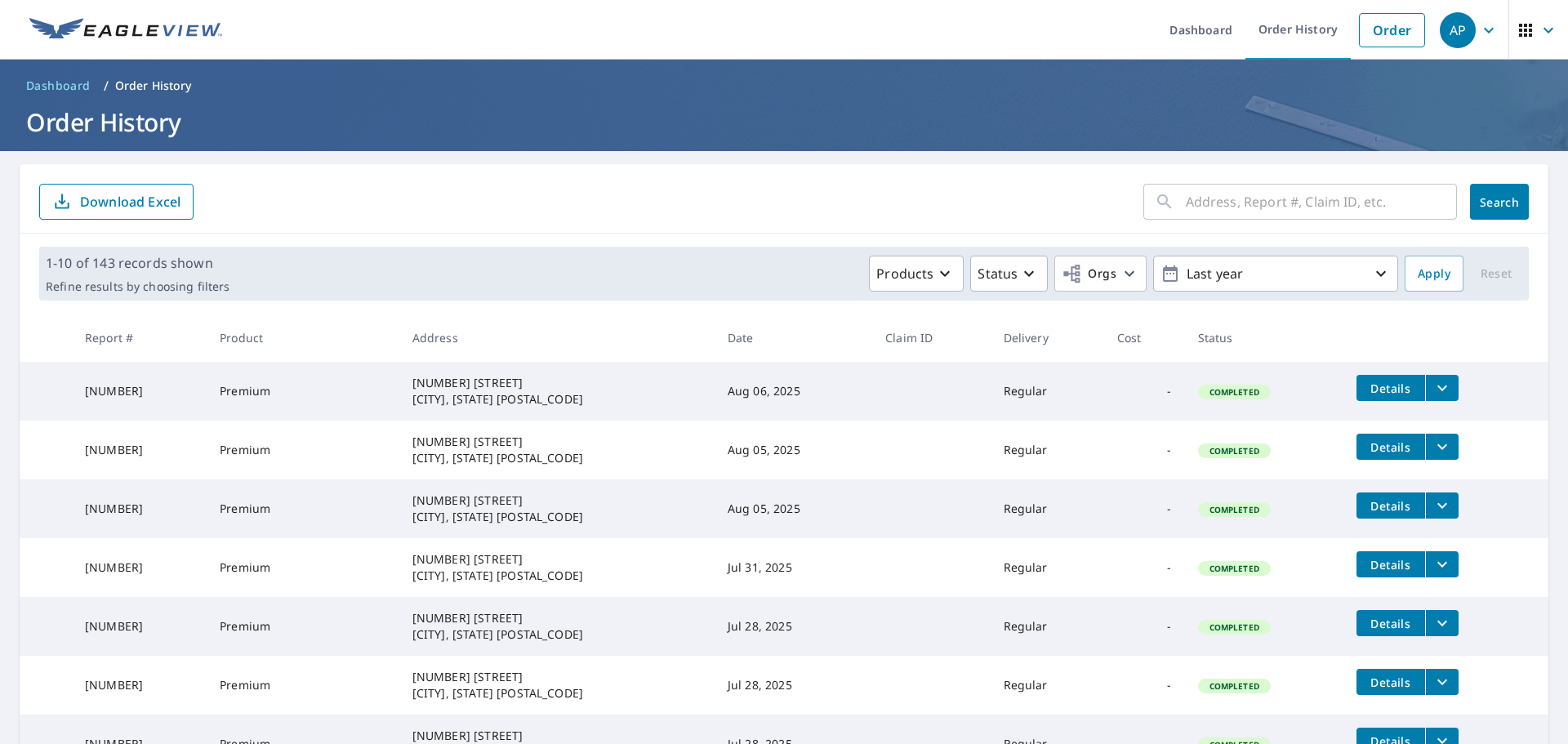 click on "Order History" at bounding box center (154, 86) 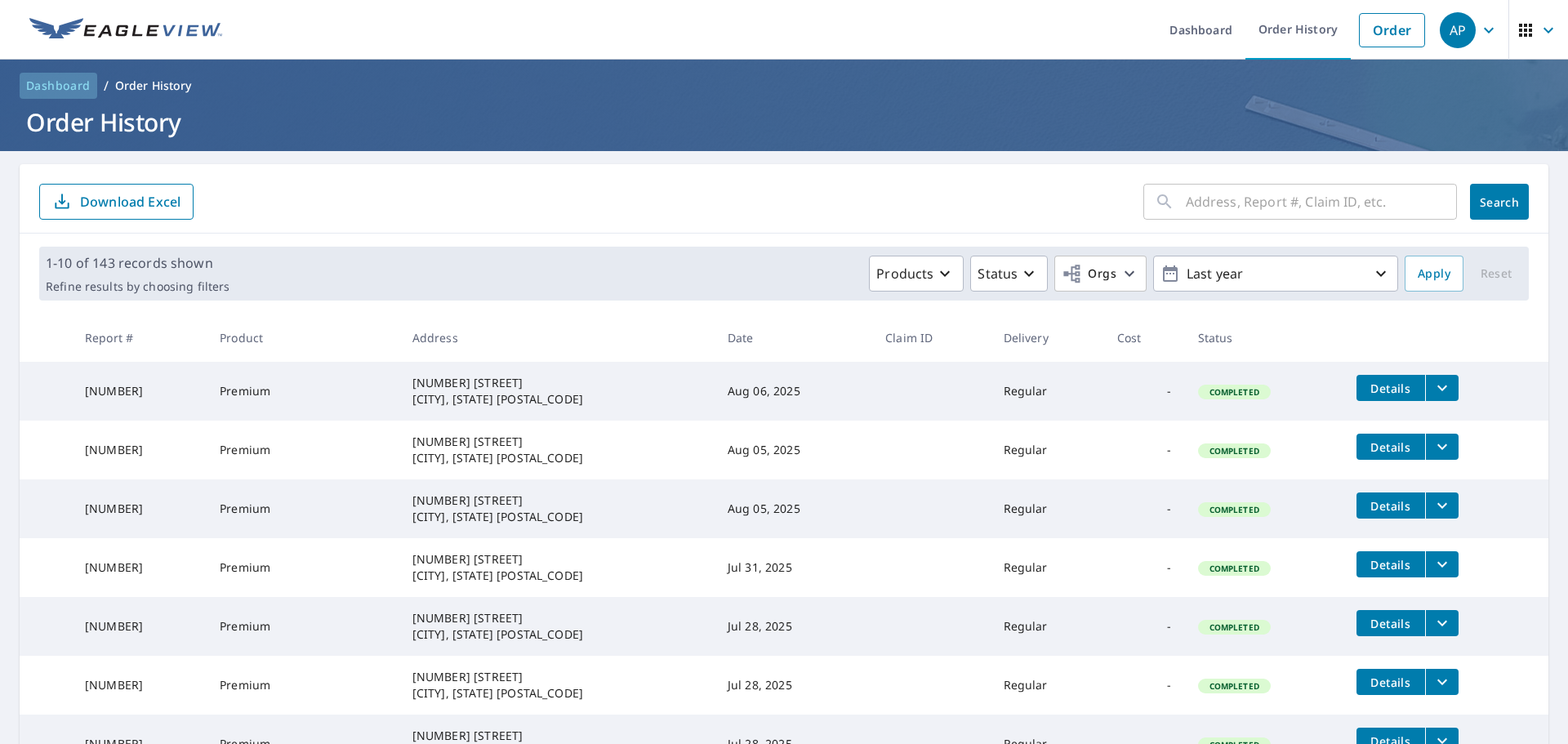 click on "Dashboard" at bounding box center [58, 86] 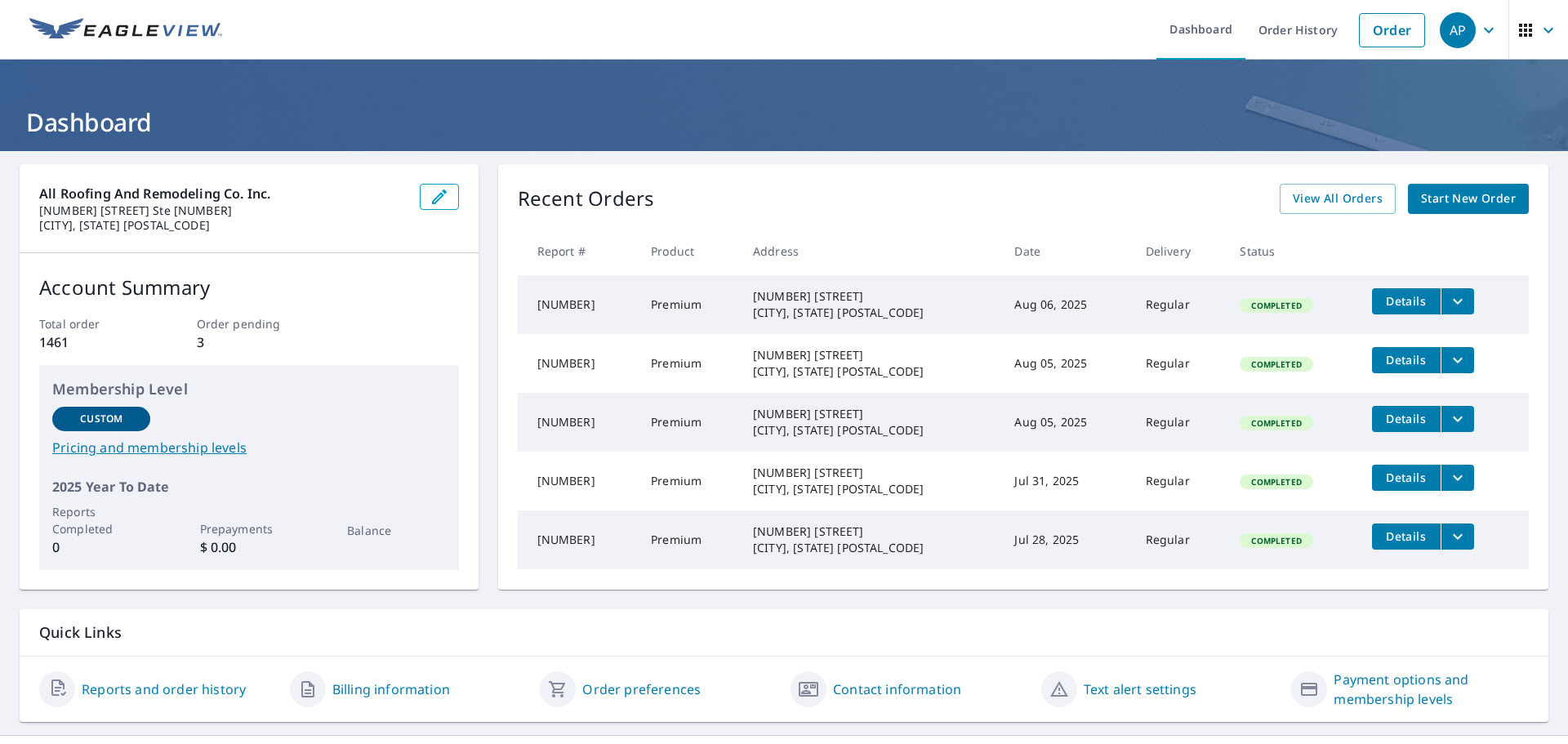 click on "Details" at bounding box center [1406, 419] 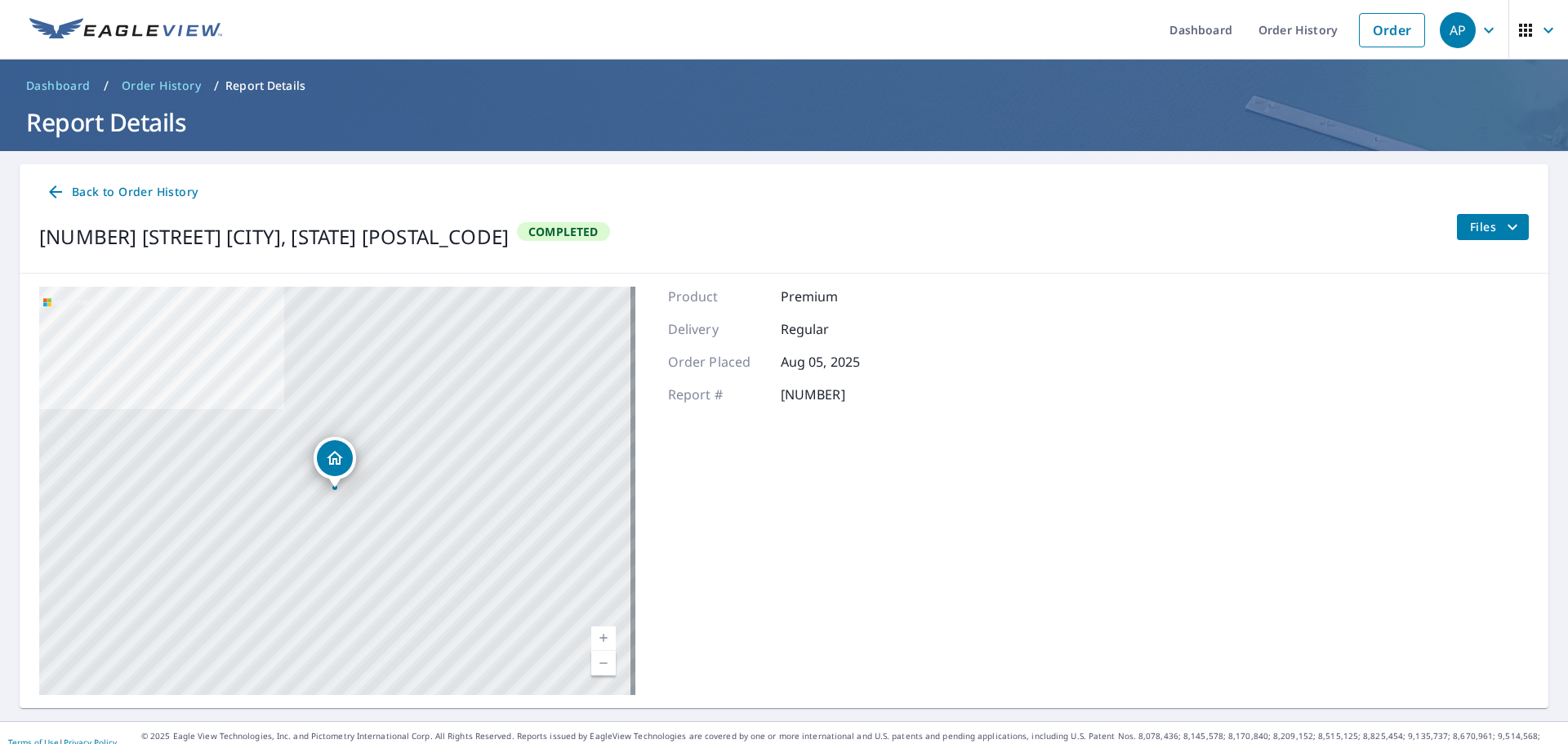 click 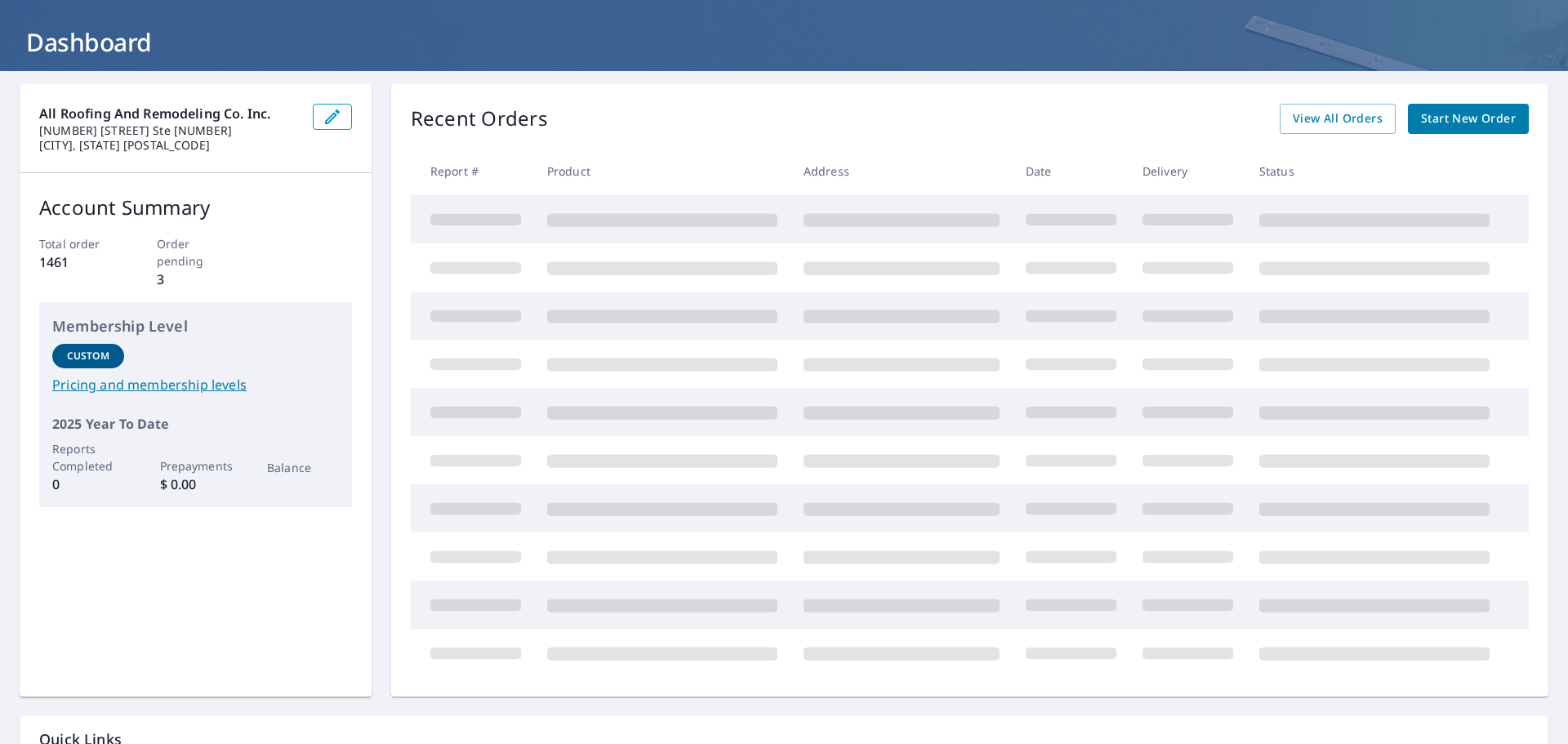 scroll, scrollTop: 0, scrollLeft: 0, axis: both 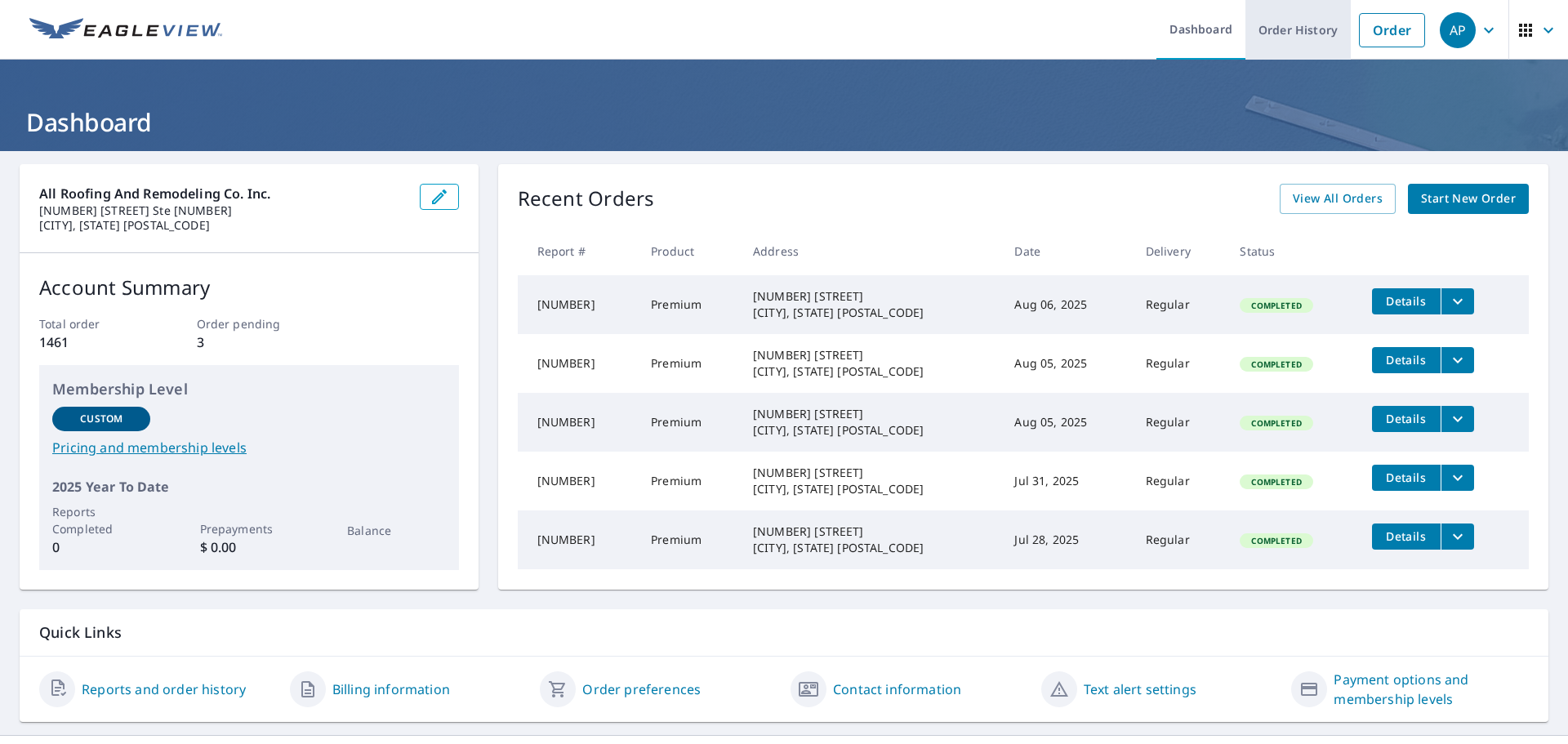 click on "Order History" at bounding box center [1298, 29] 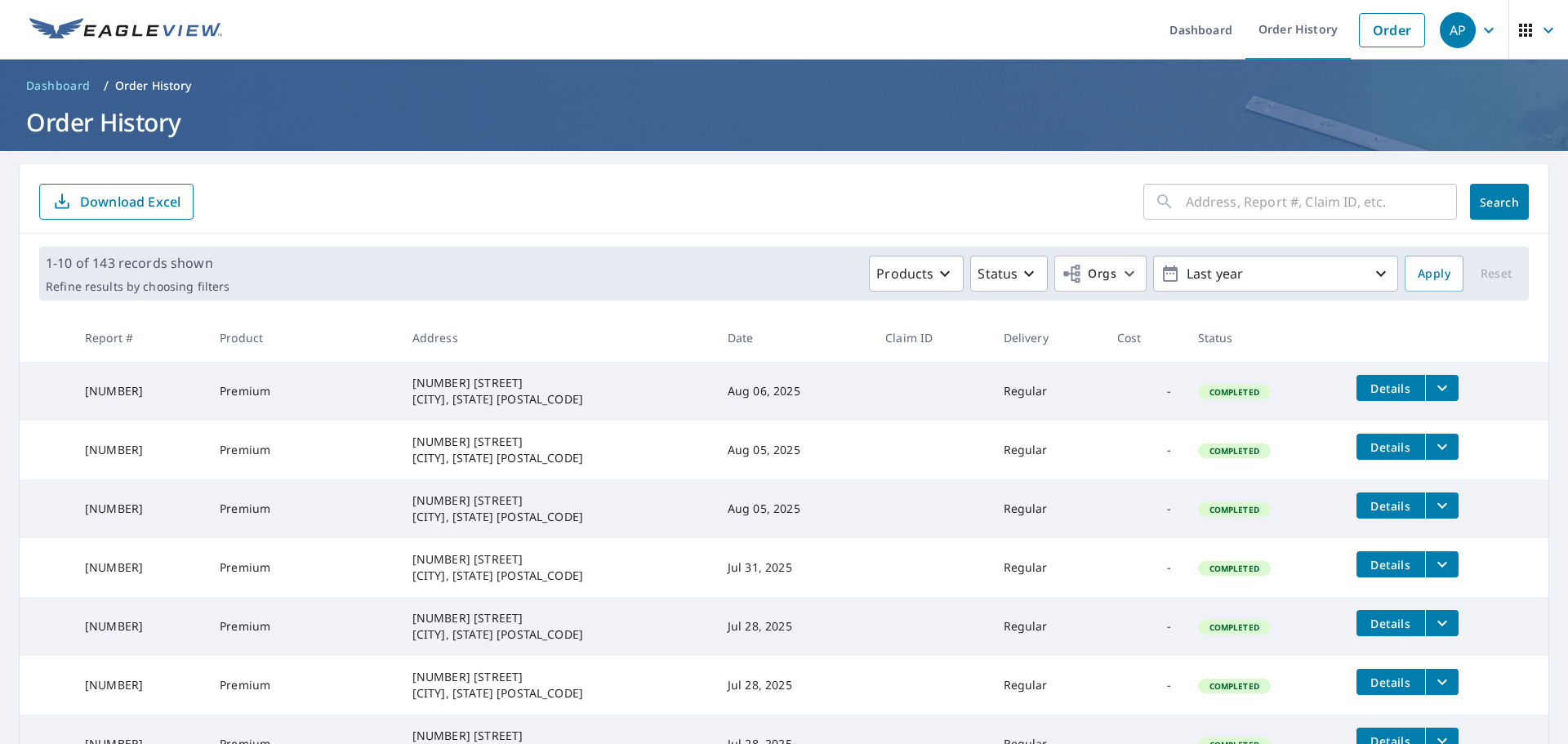 click at bounding box center [126, 30] 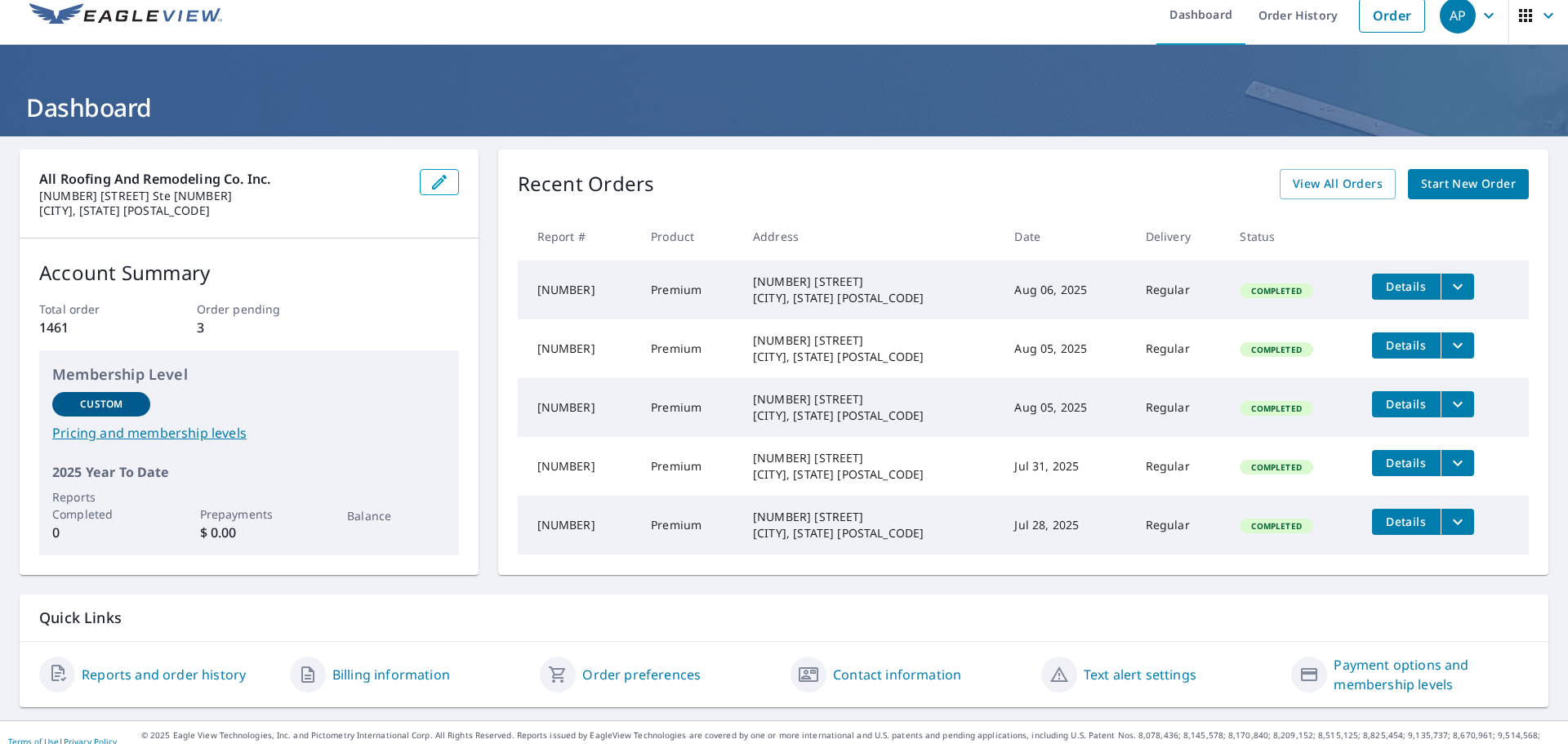 scroll, scrollTop: 0, scrollLeft: 0, axis: both 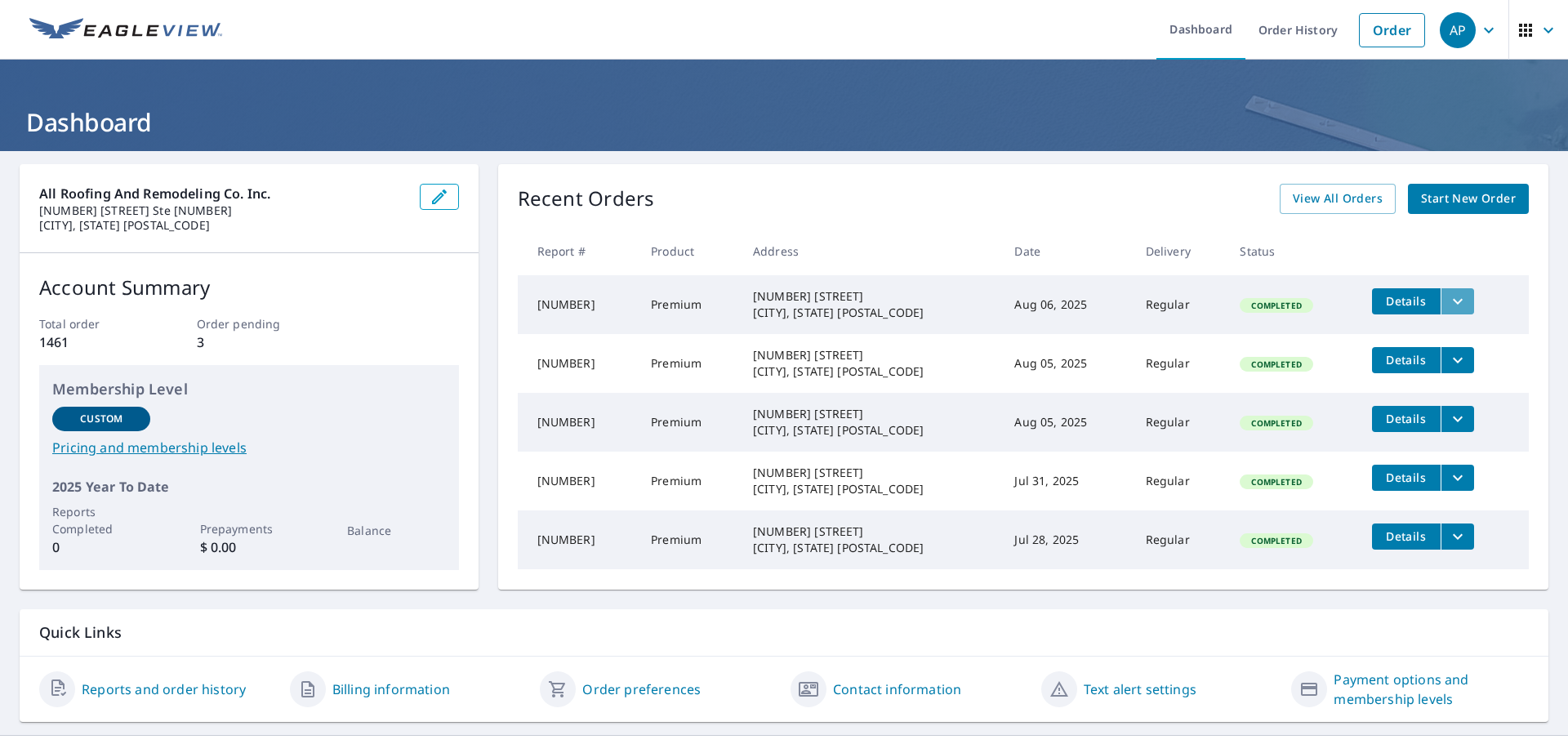 click 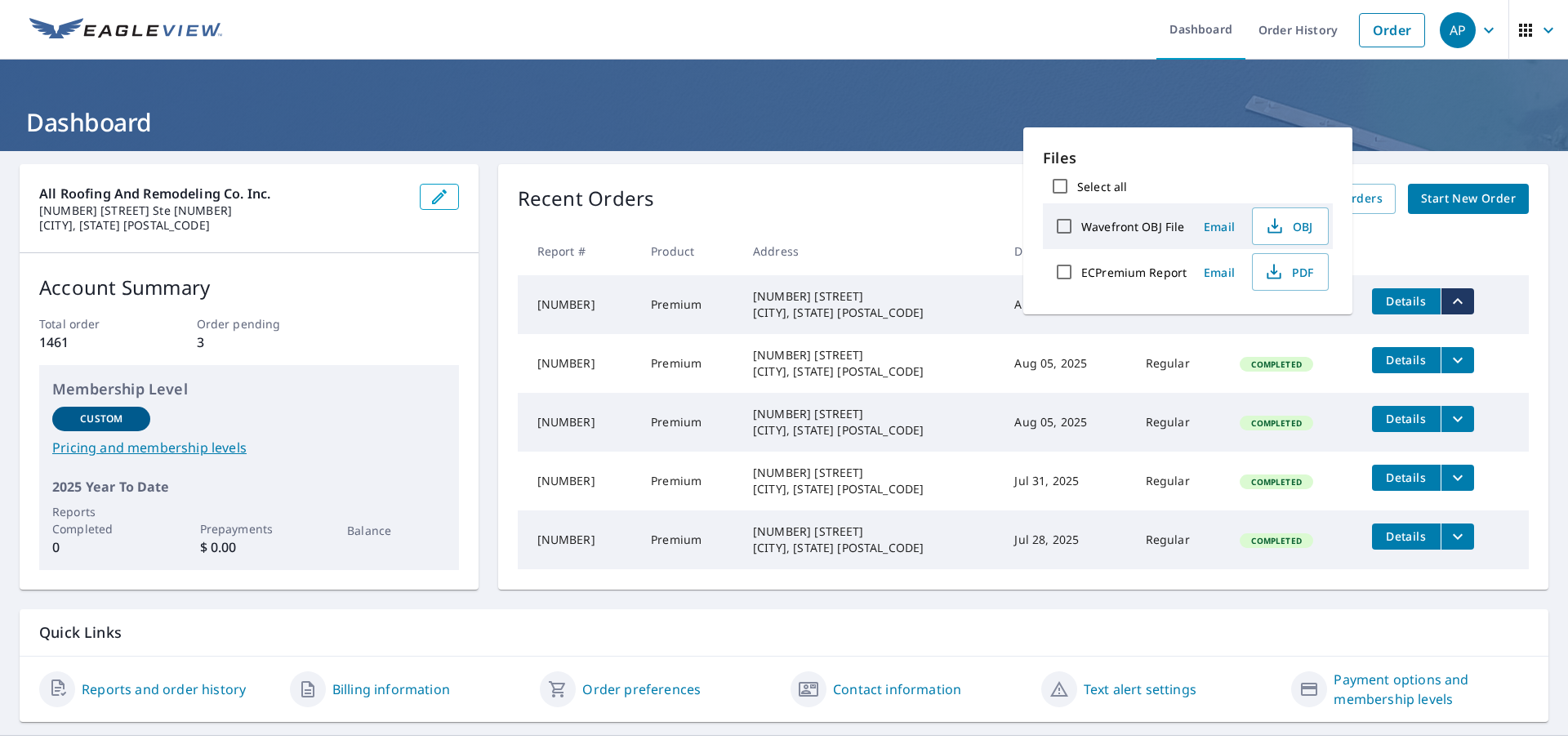 click on "Recent Orders View All Orders Start New Order" at bounding box center (1023, 198) 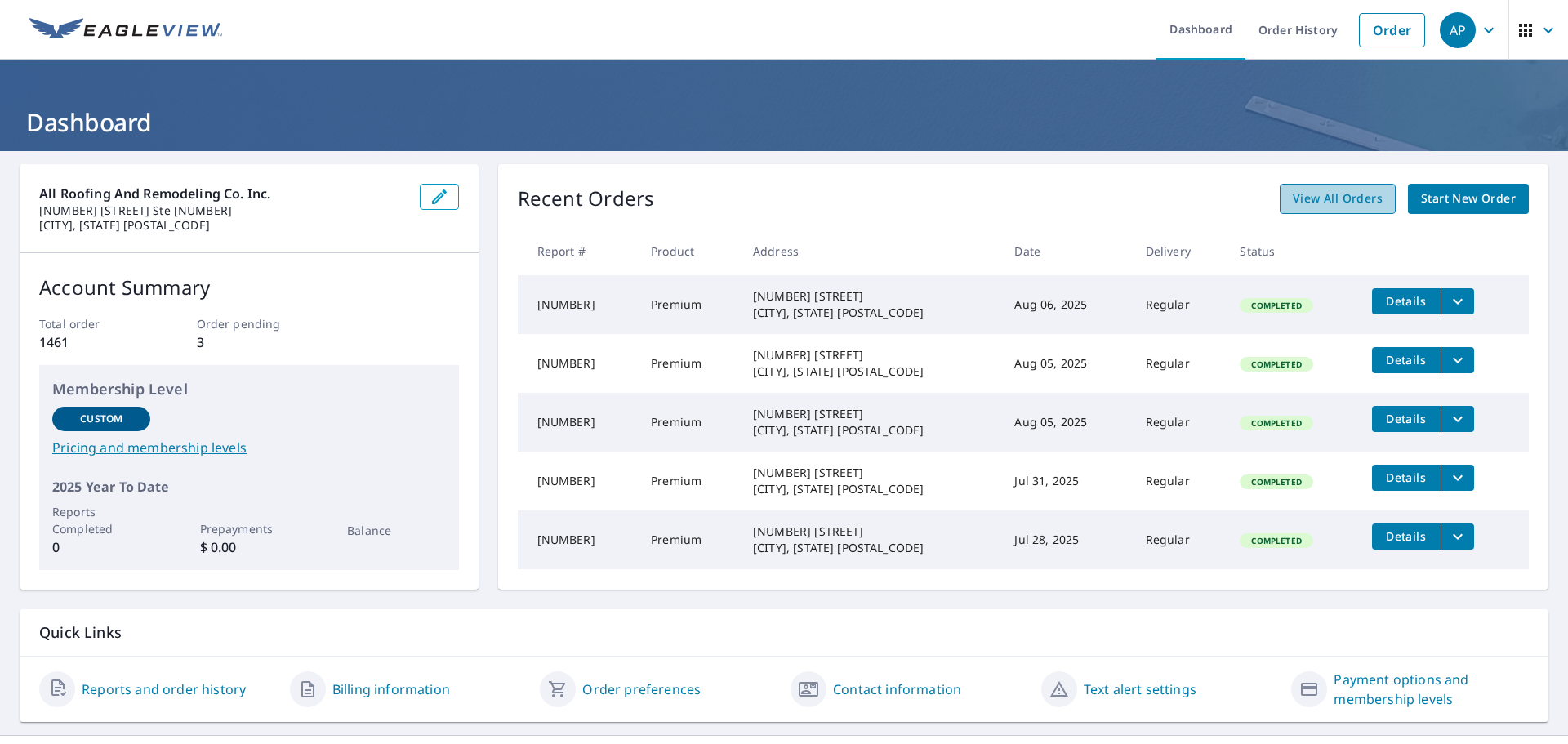 click on "View All Orders" at bounding box center [1338, 198] 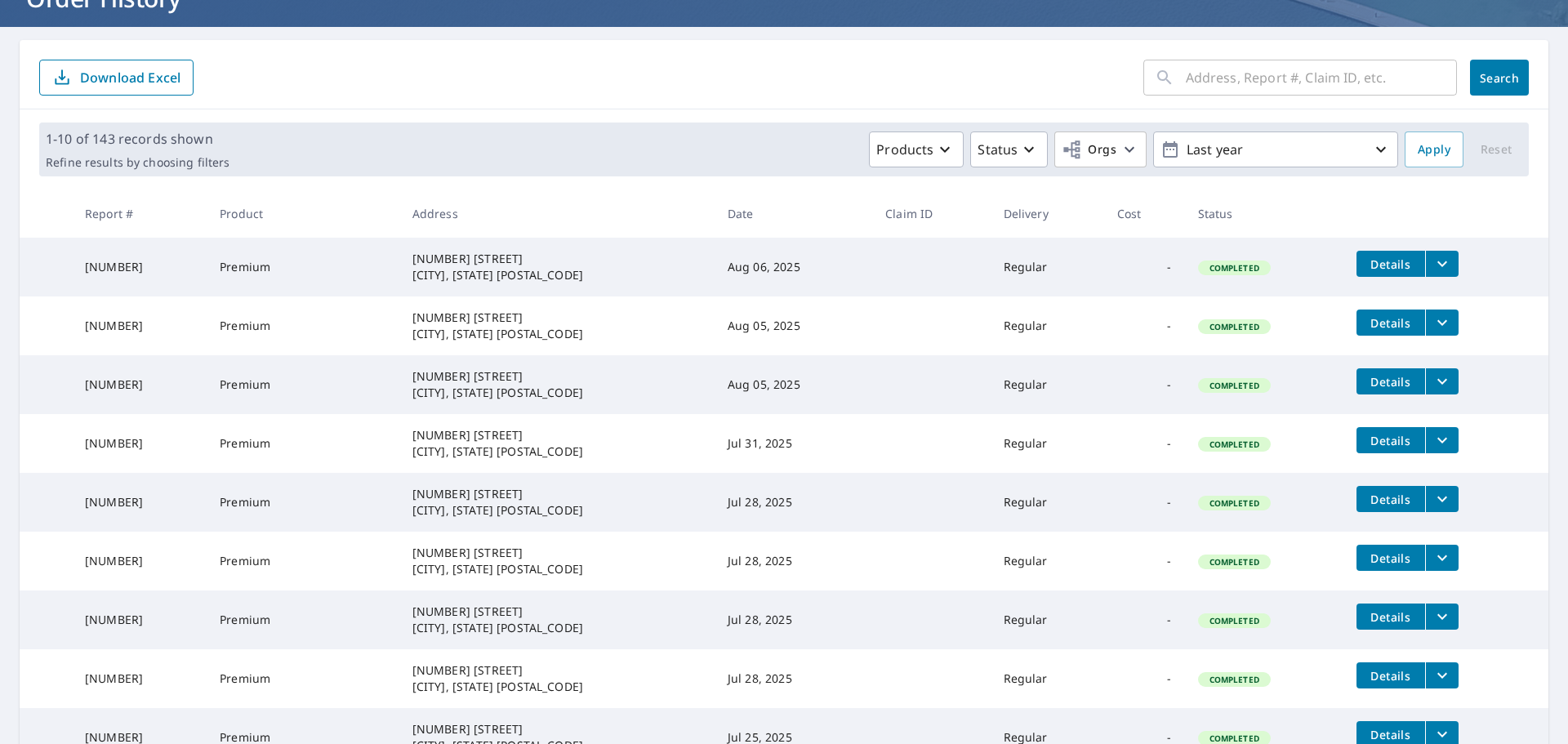 scroll, scrollTop: 326, scrollLeft: 0, axis: vertical 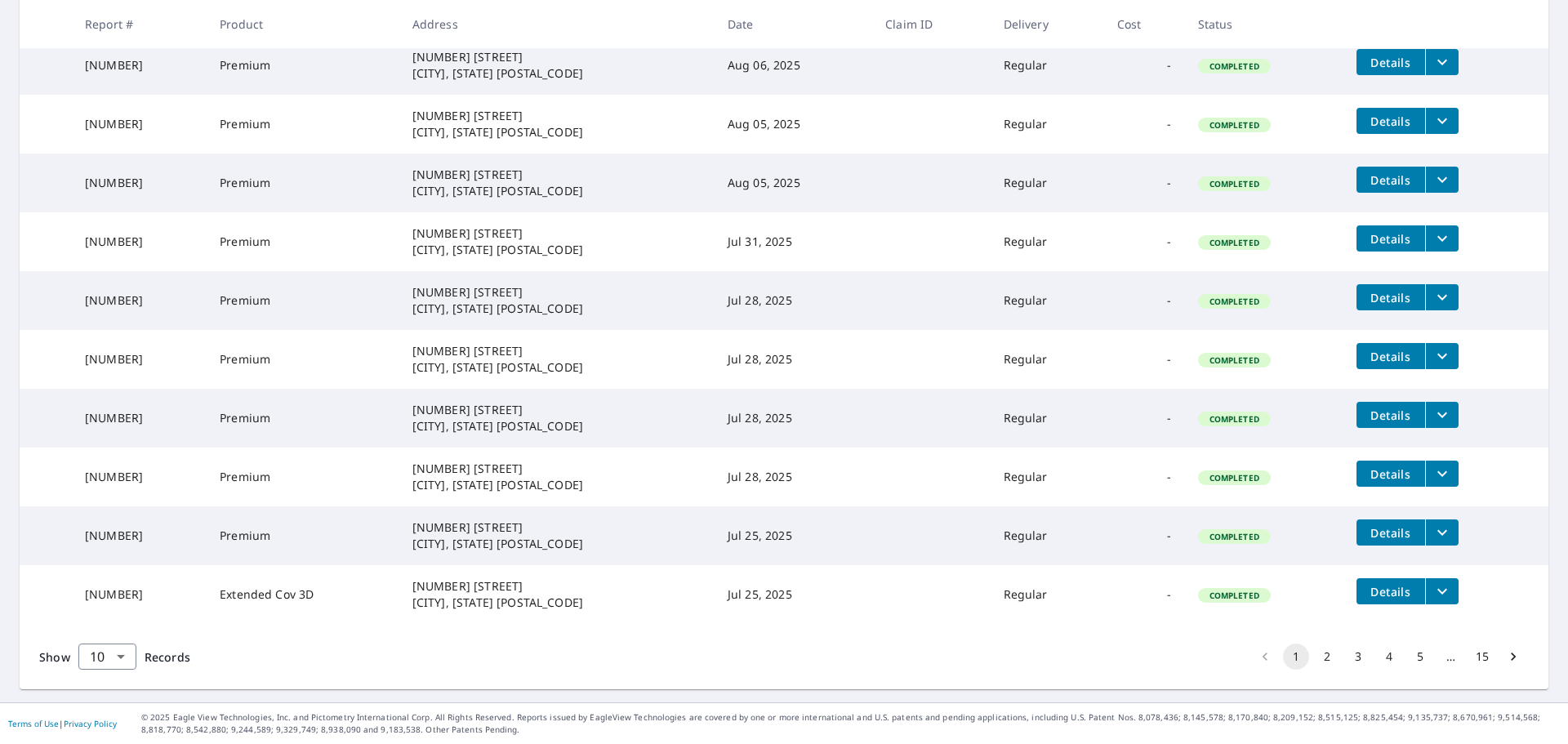 click on "2" at bounding box center [1327, 657] 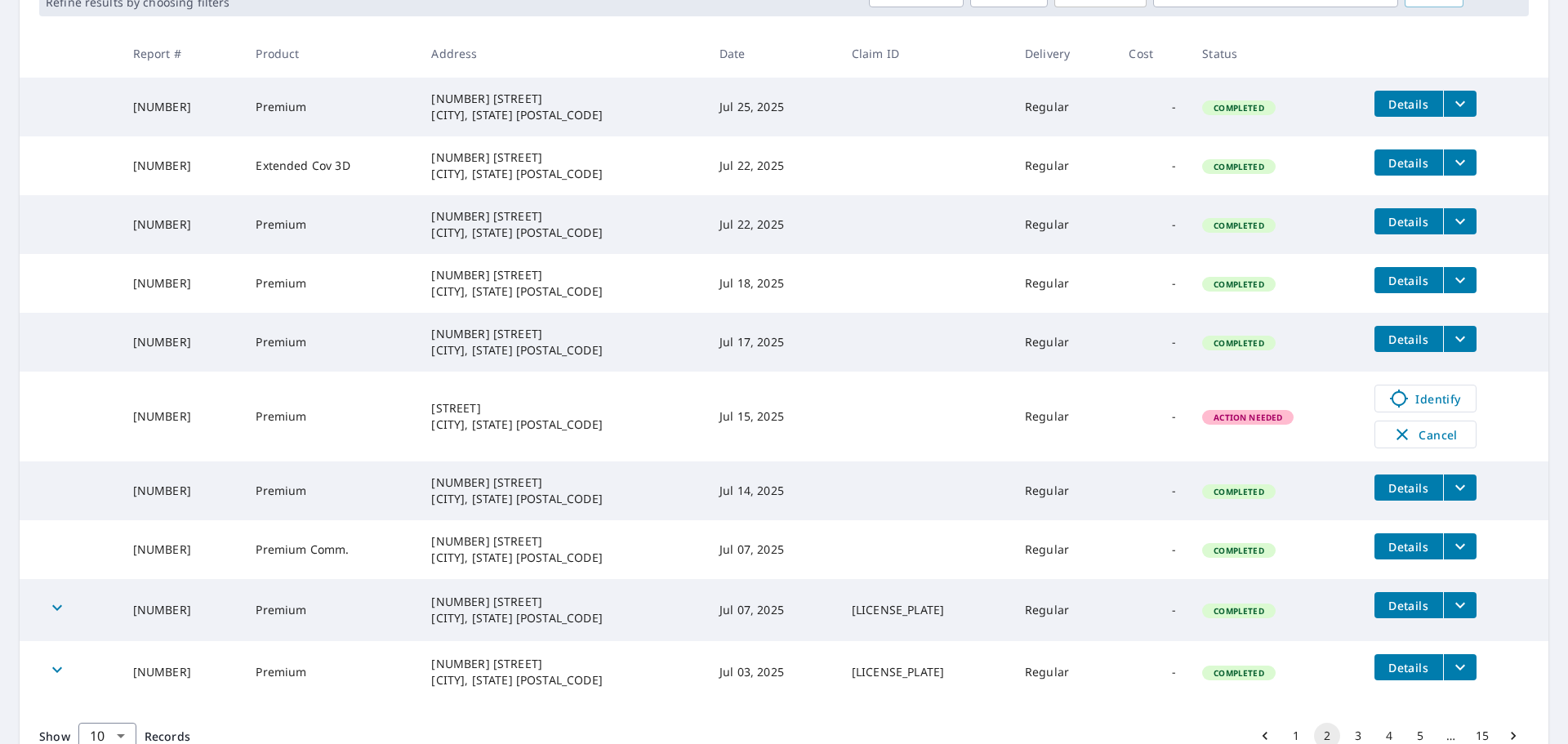 scroll, scrollTop: 327, scrollLeft: 0, axis: vertical 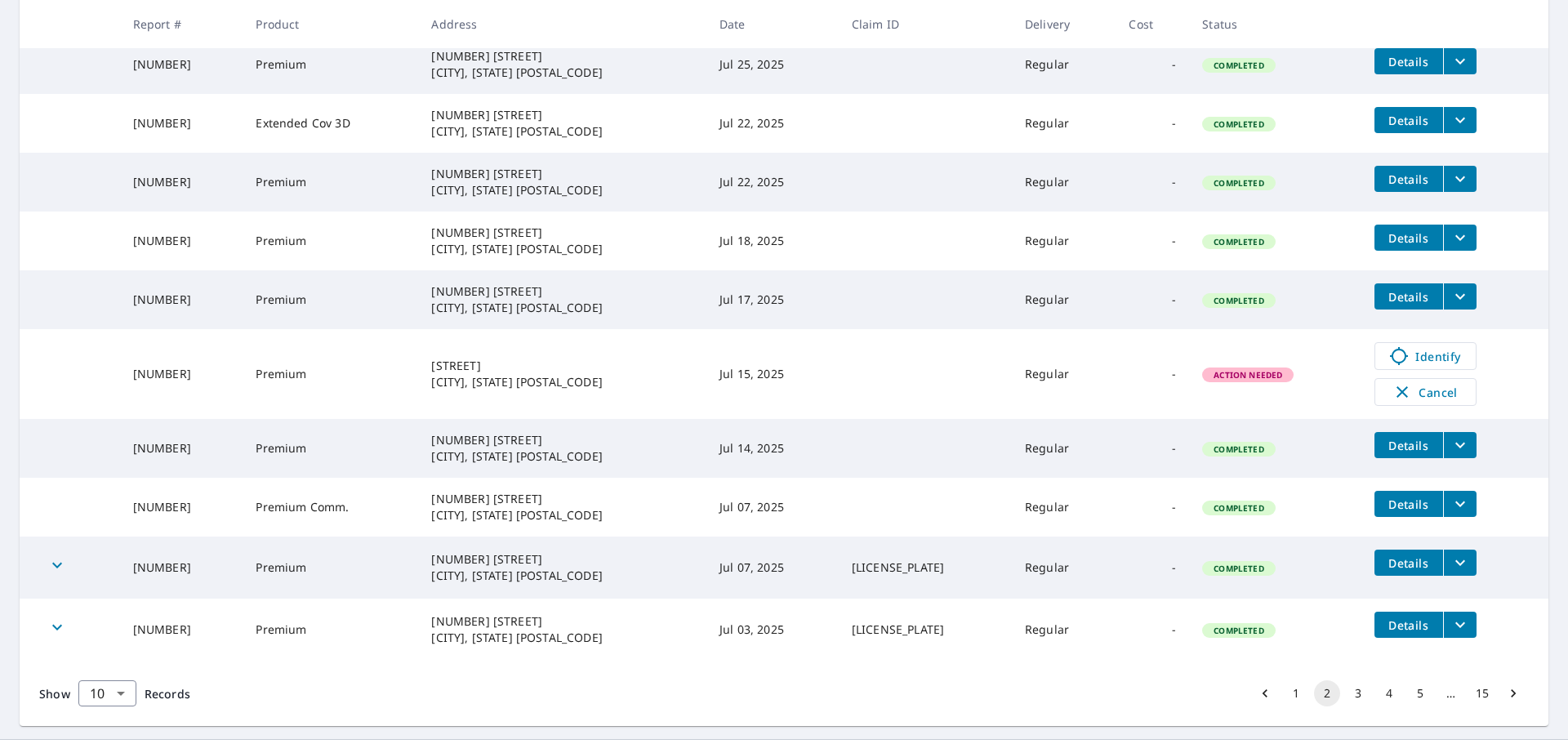 click 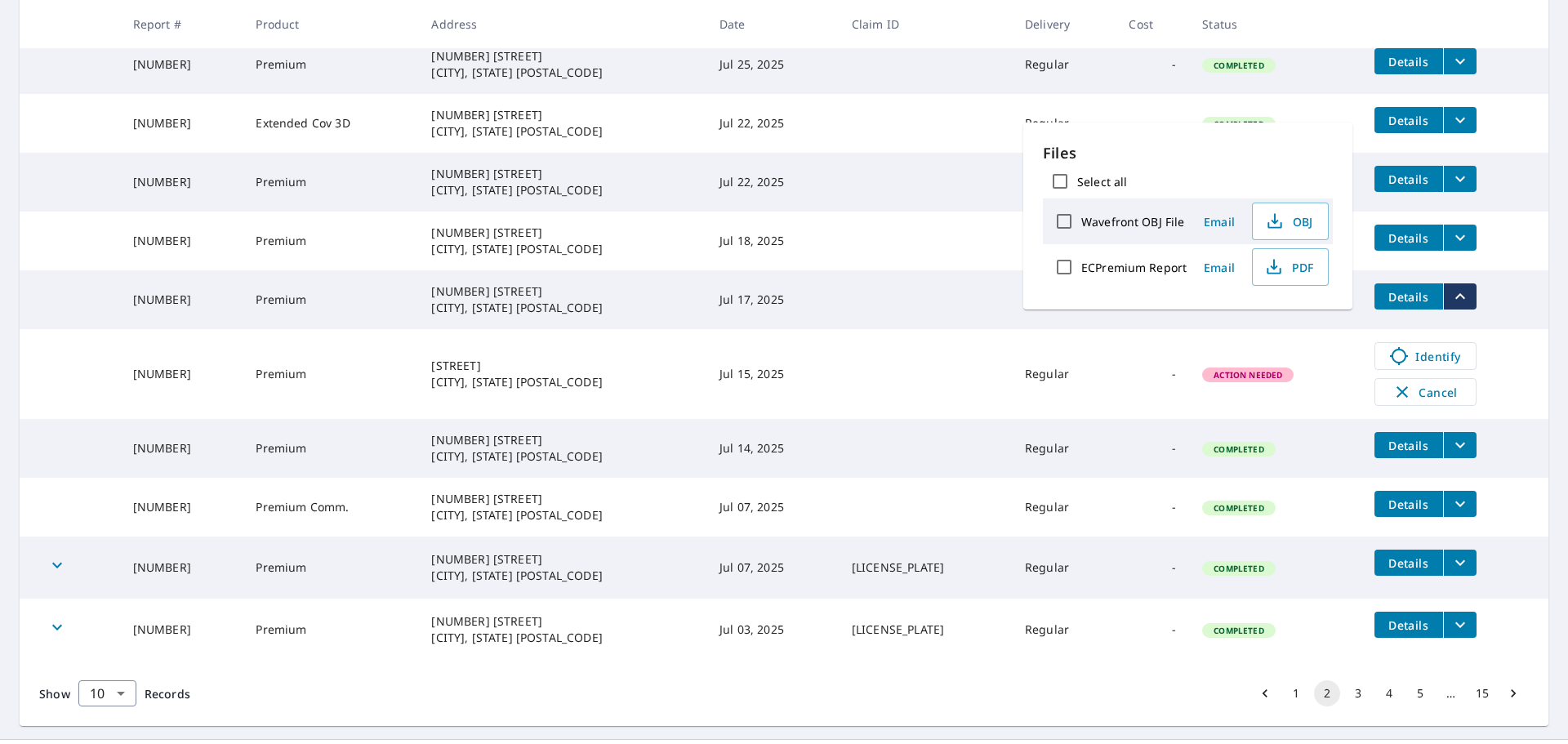 click 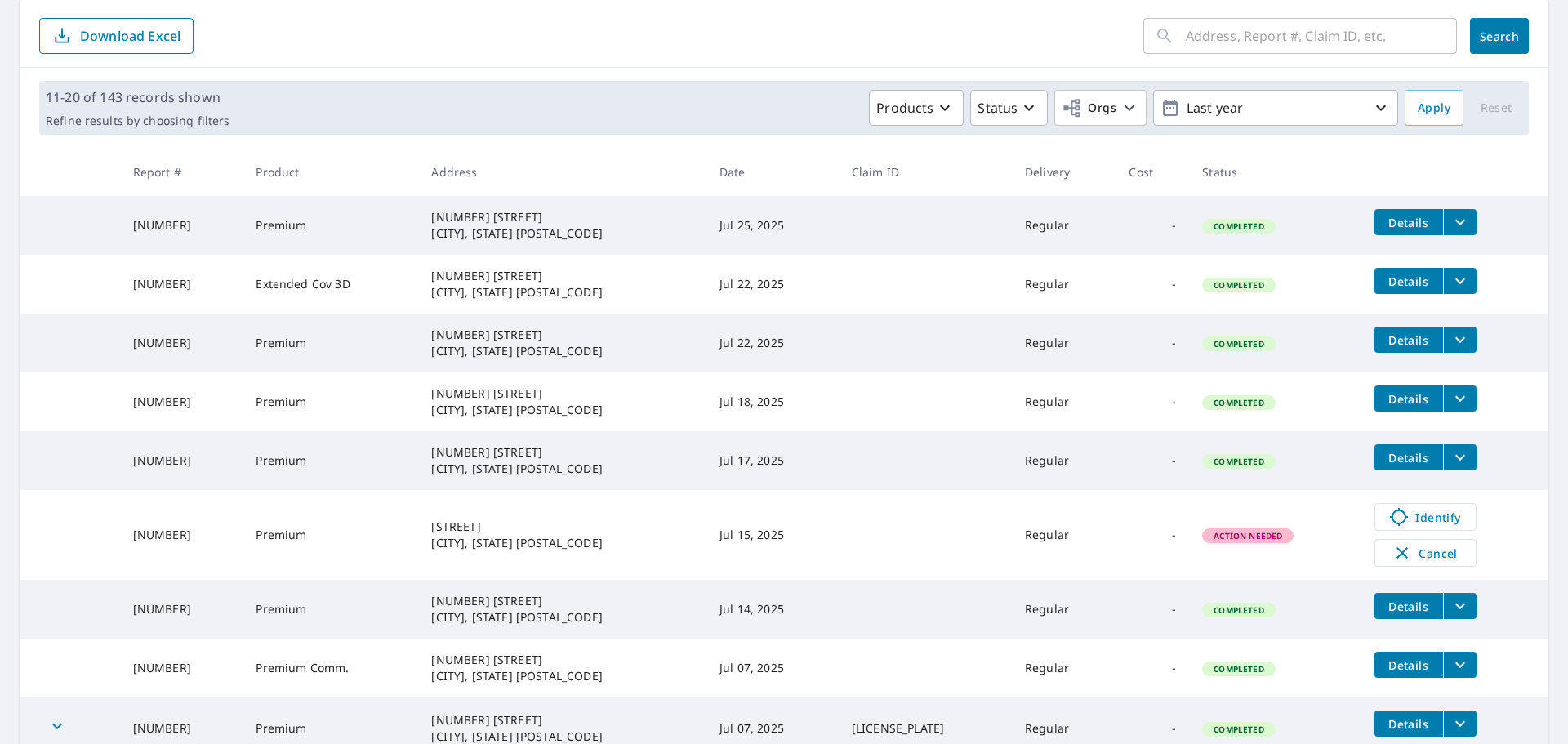 scroll, scrollTop: 0, scrollLeft: 0, axis: both 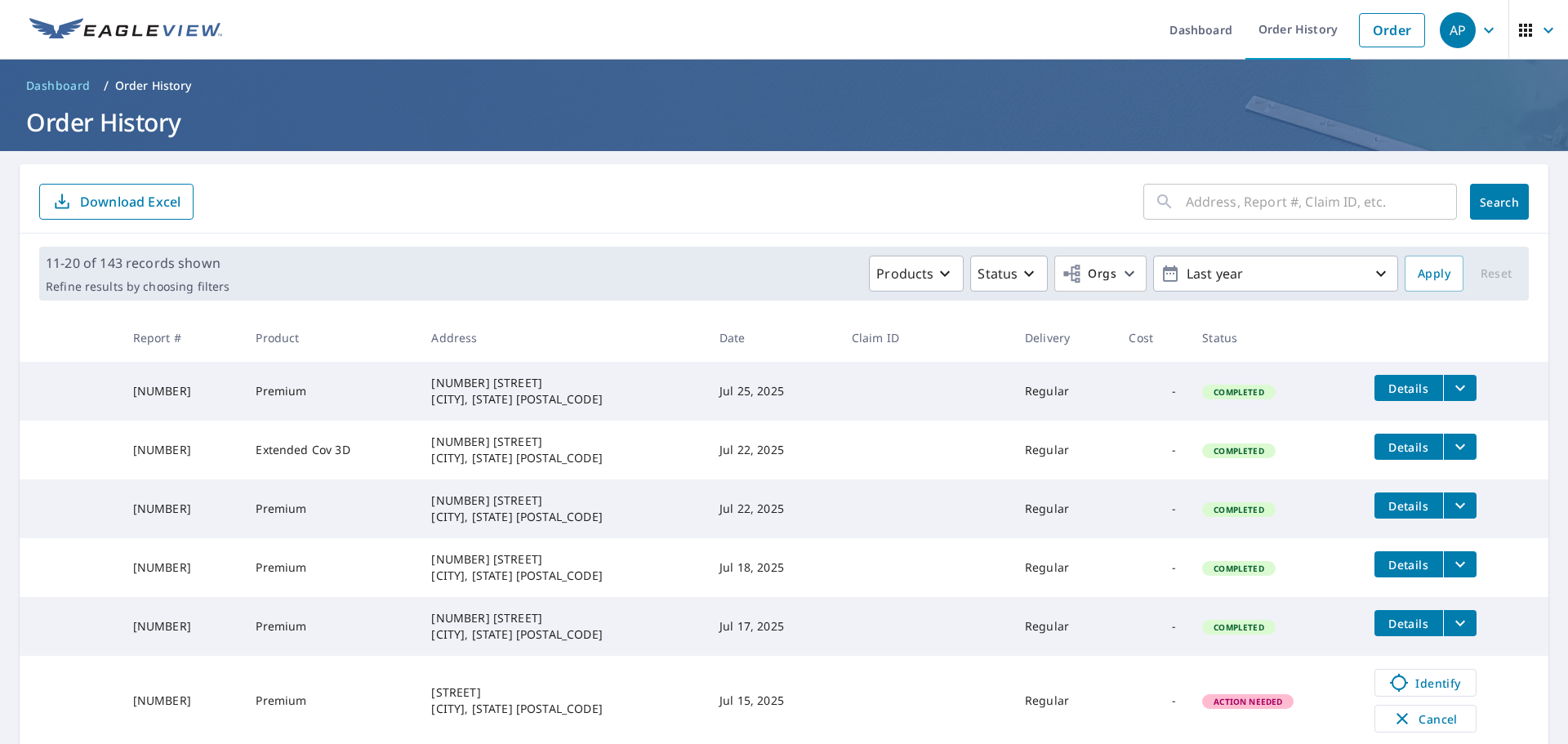 click on "Jul 25, 2025" at bounding box center (773, 391) 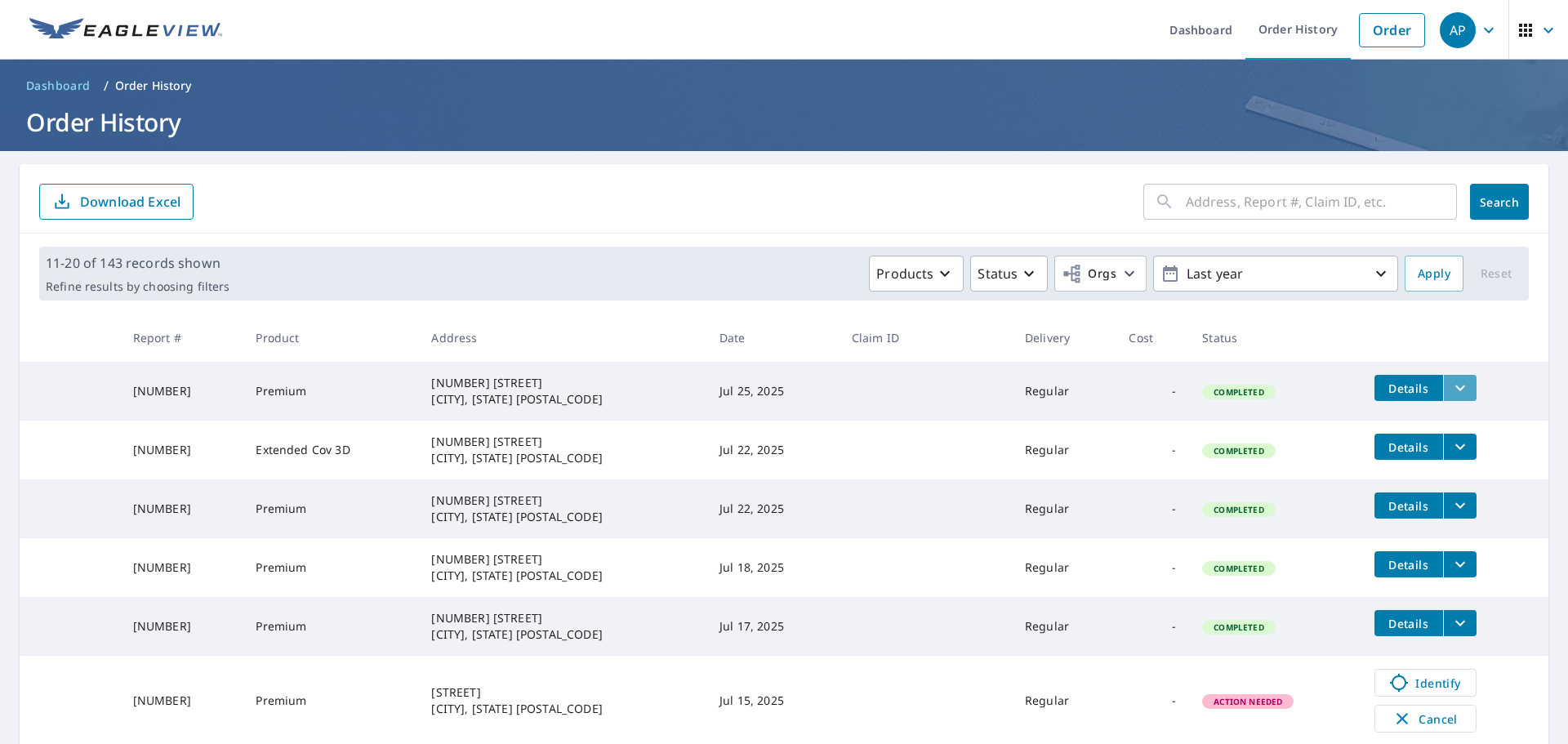 drag, startPoint x: 1434, startPoint y: 386, endPoint x: 1393, endPoint y: 390, distance: 41.19466 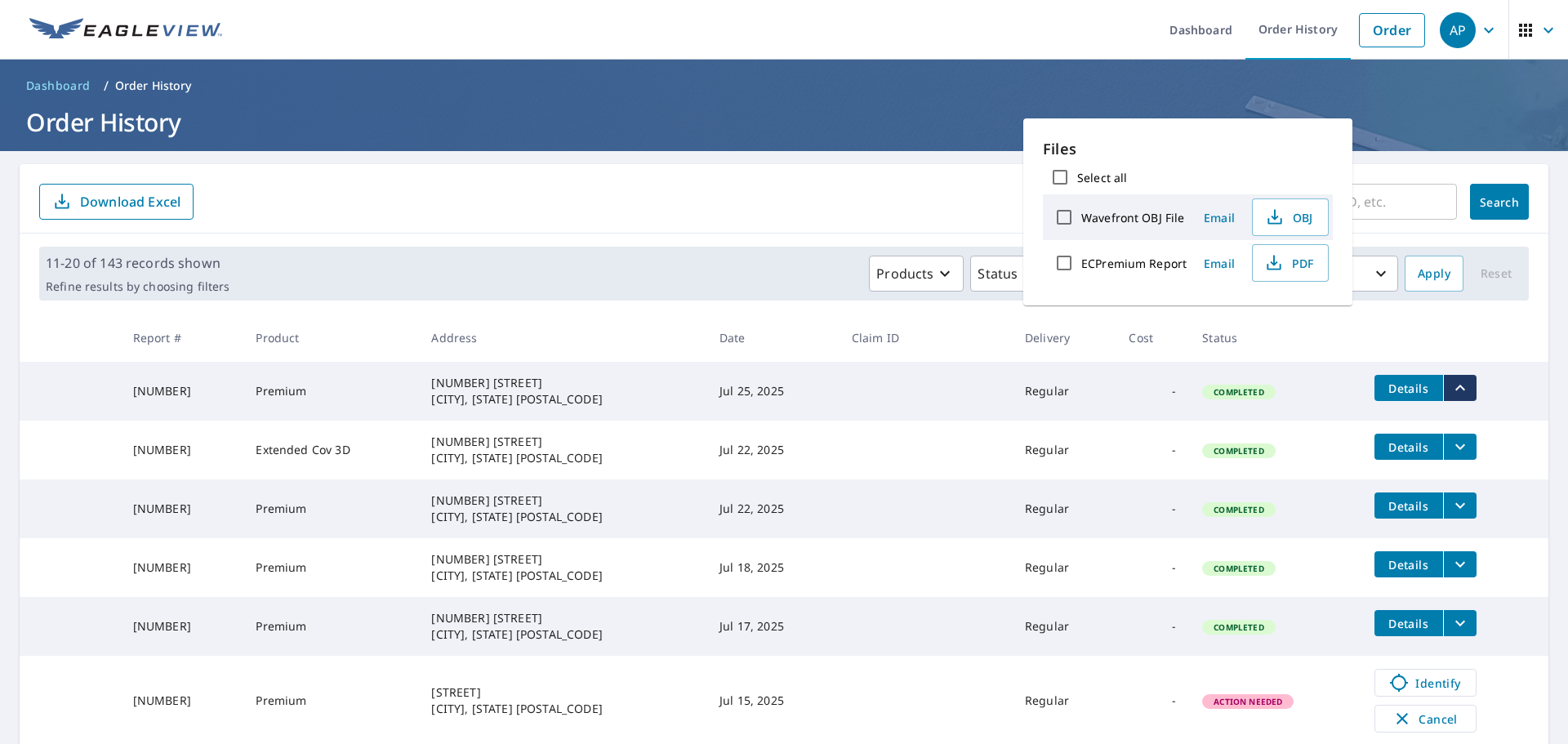 scroll, scrollTop: 363, scrollLeft: 0, axis: vertical 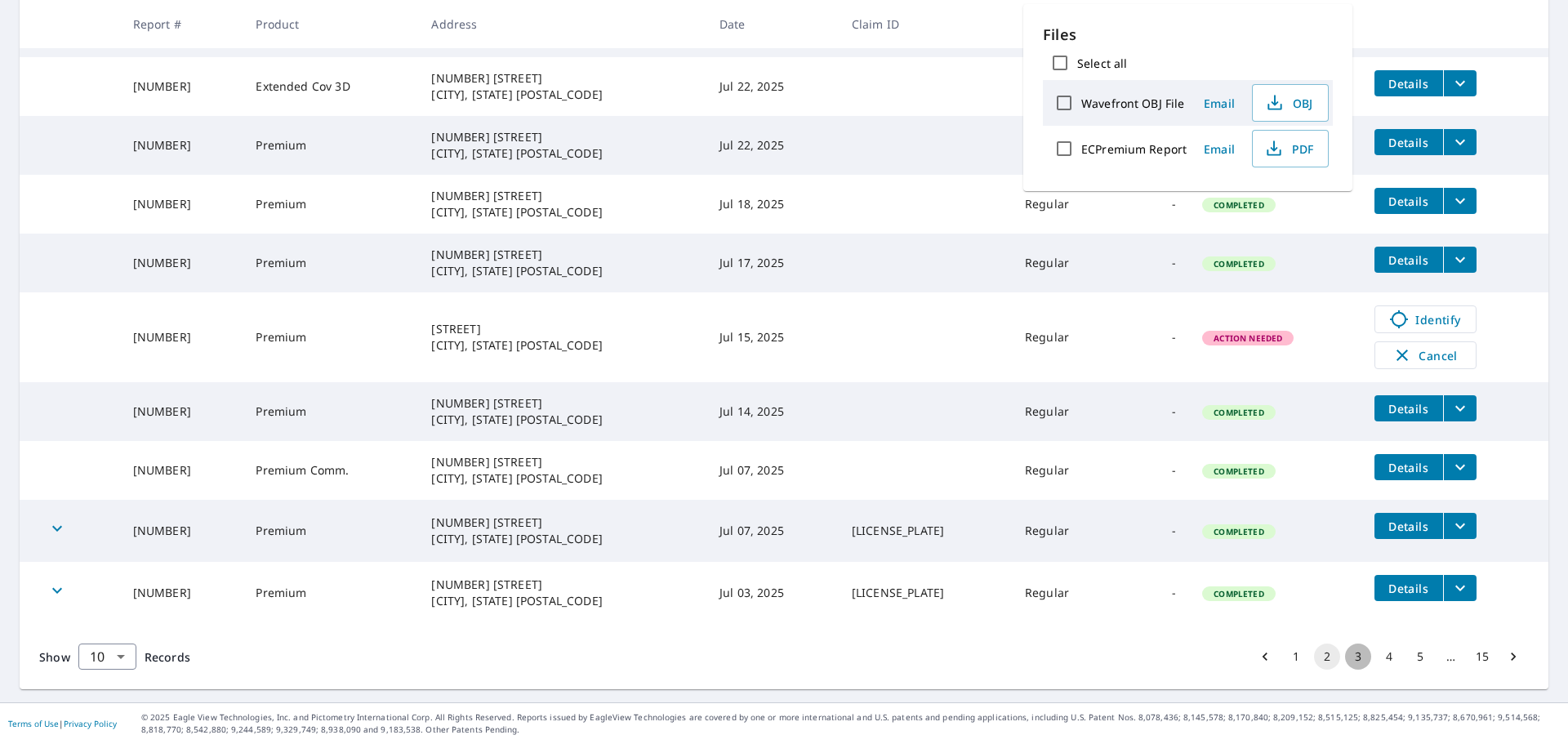 click on "3" at bounding box center [1358, 657] 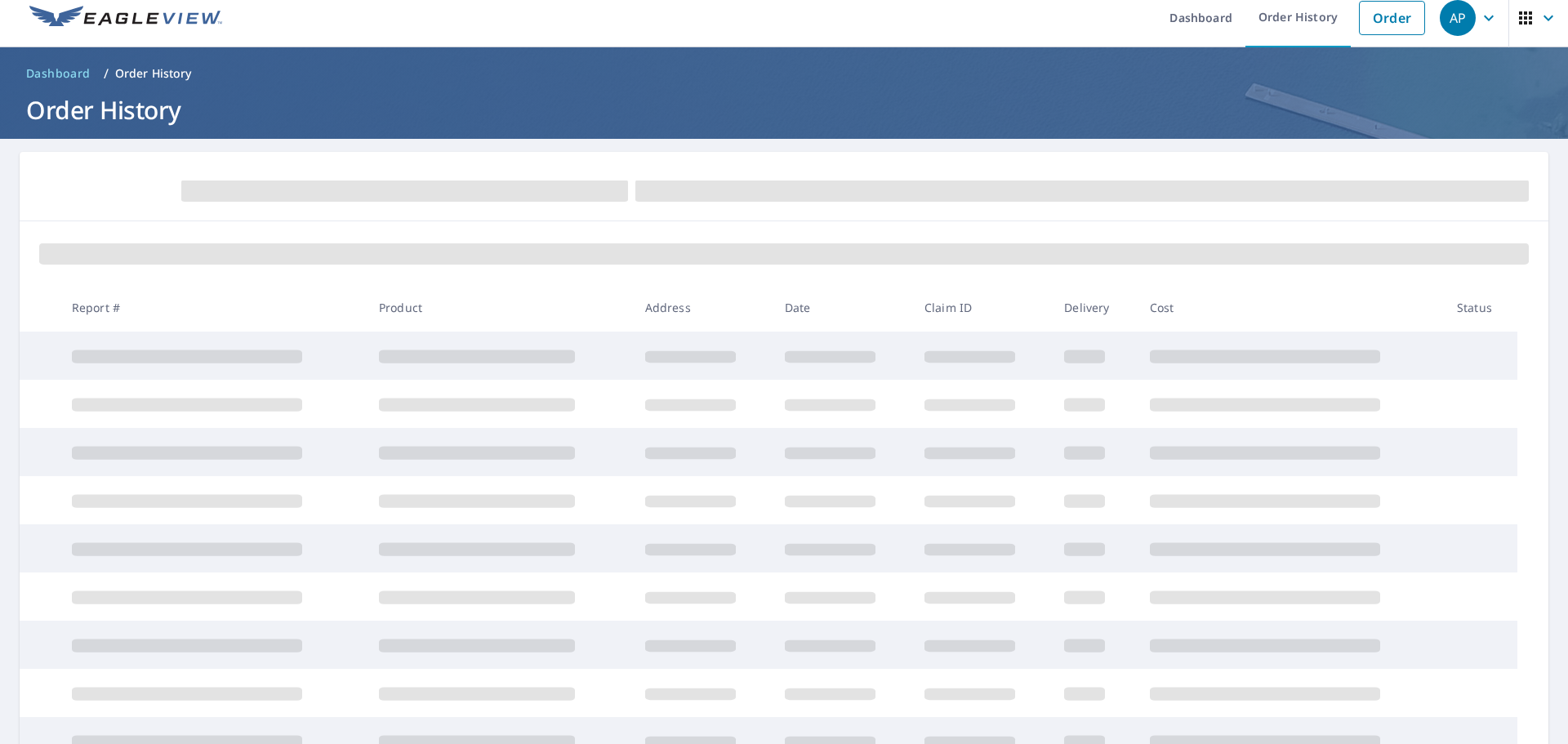 scroll, scrollTop: 0, scrollLeft: 0, axis: both 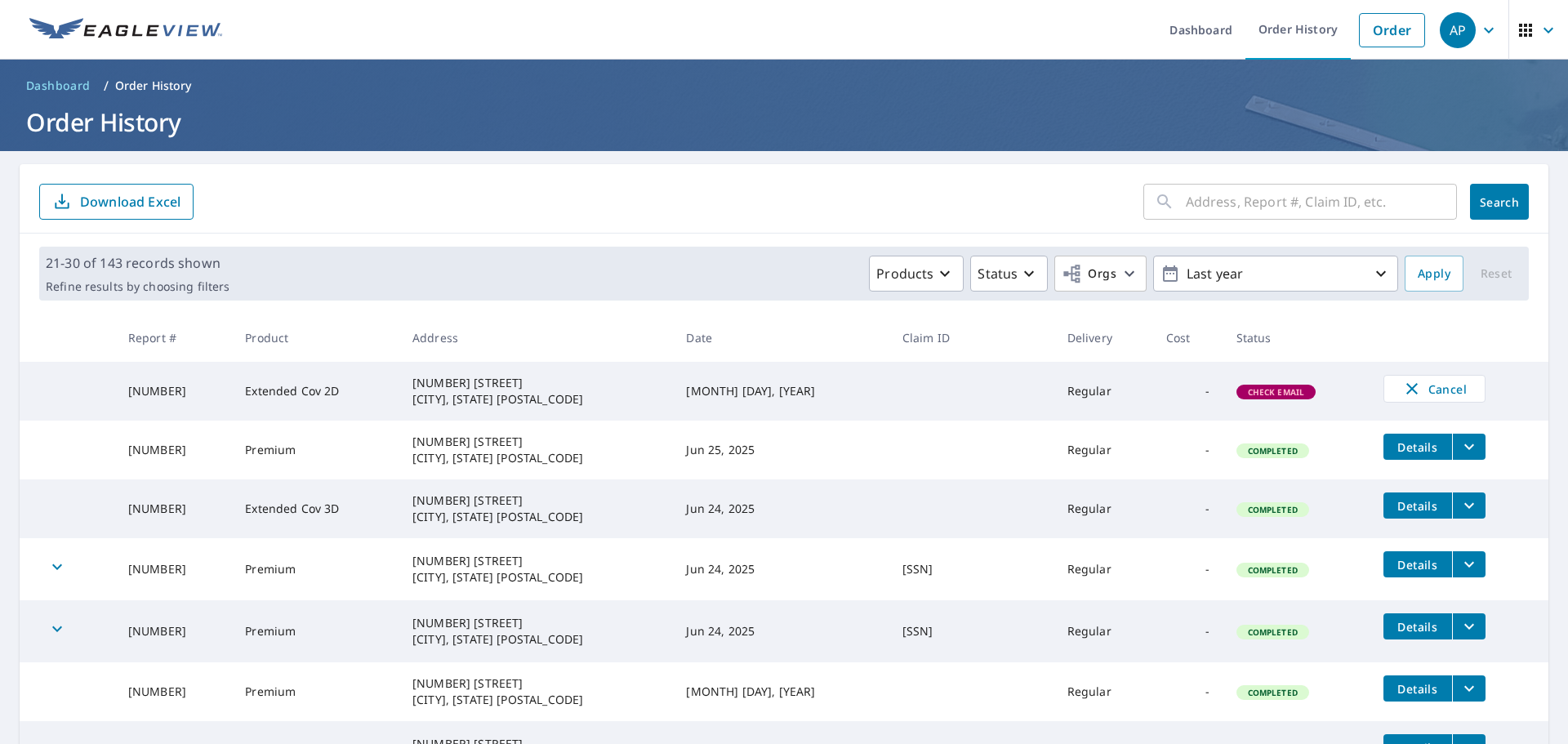 click on "Details" at bounding box center (1418, 447) 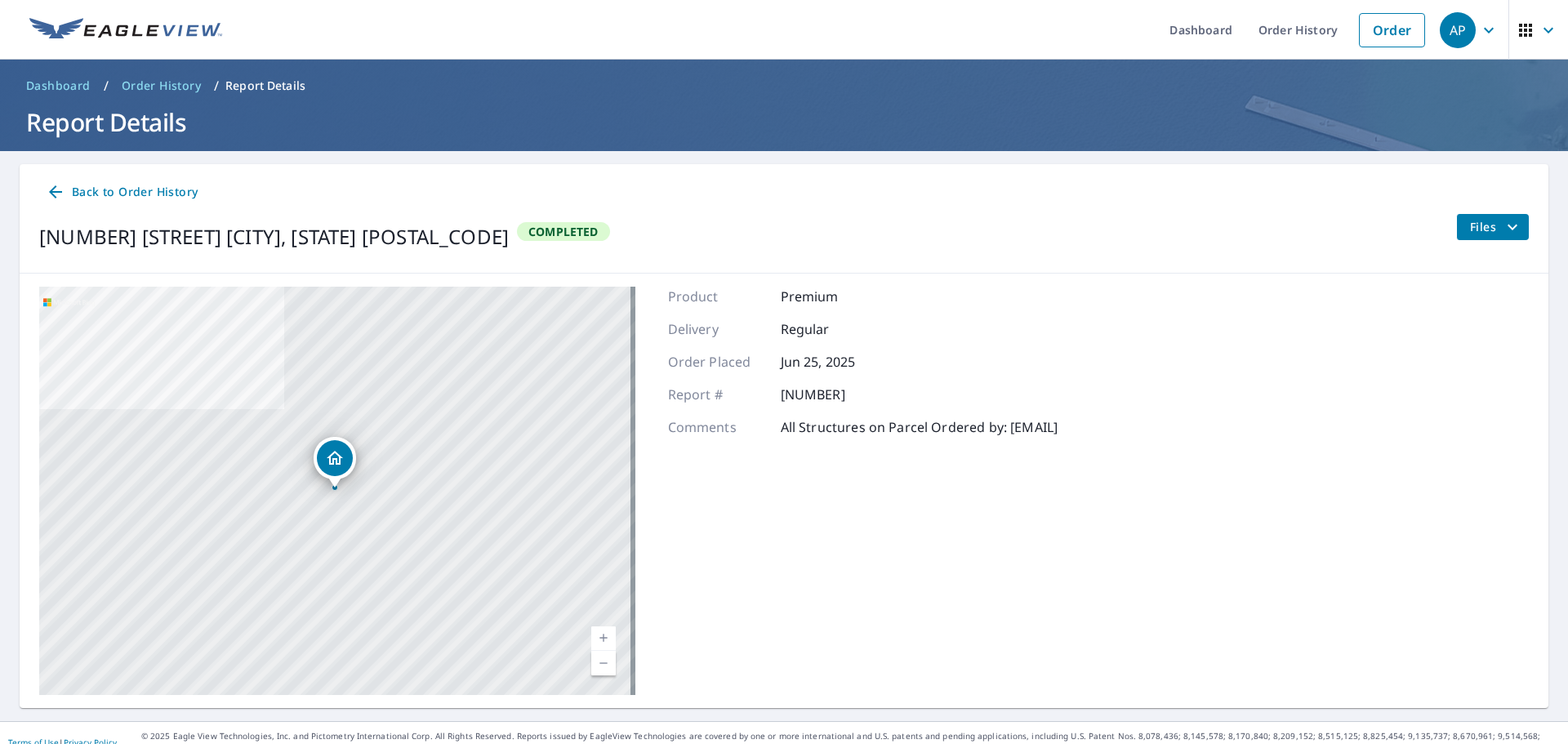 click on "Files" at bounding box center [1496, 227] 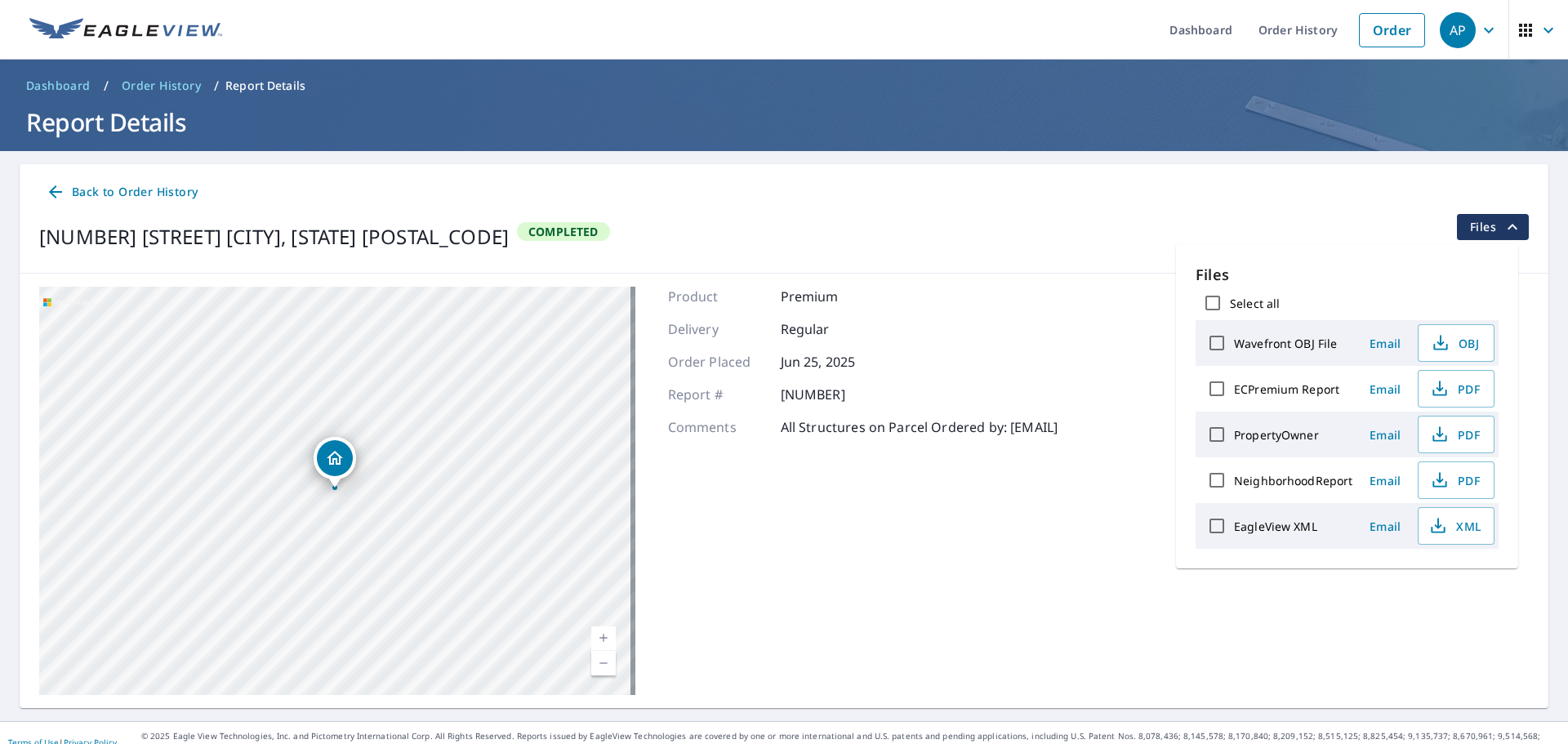 click on "2054 Pine River Drive
Humble, TX 77339 Completed Files" at bounding box center [784, 237] 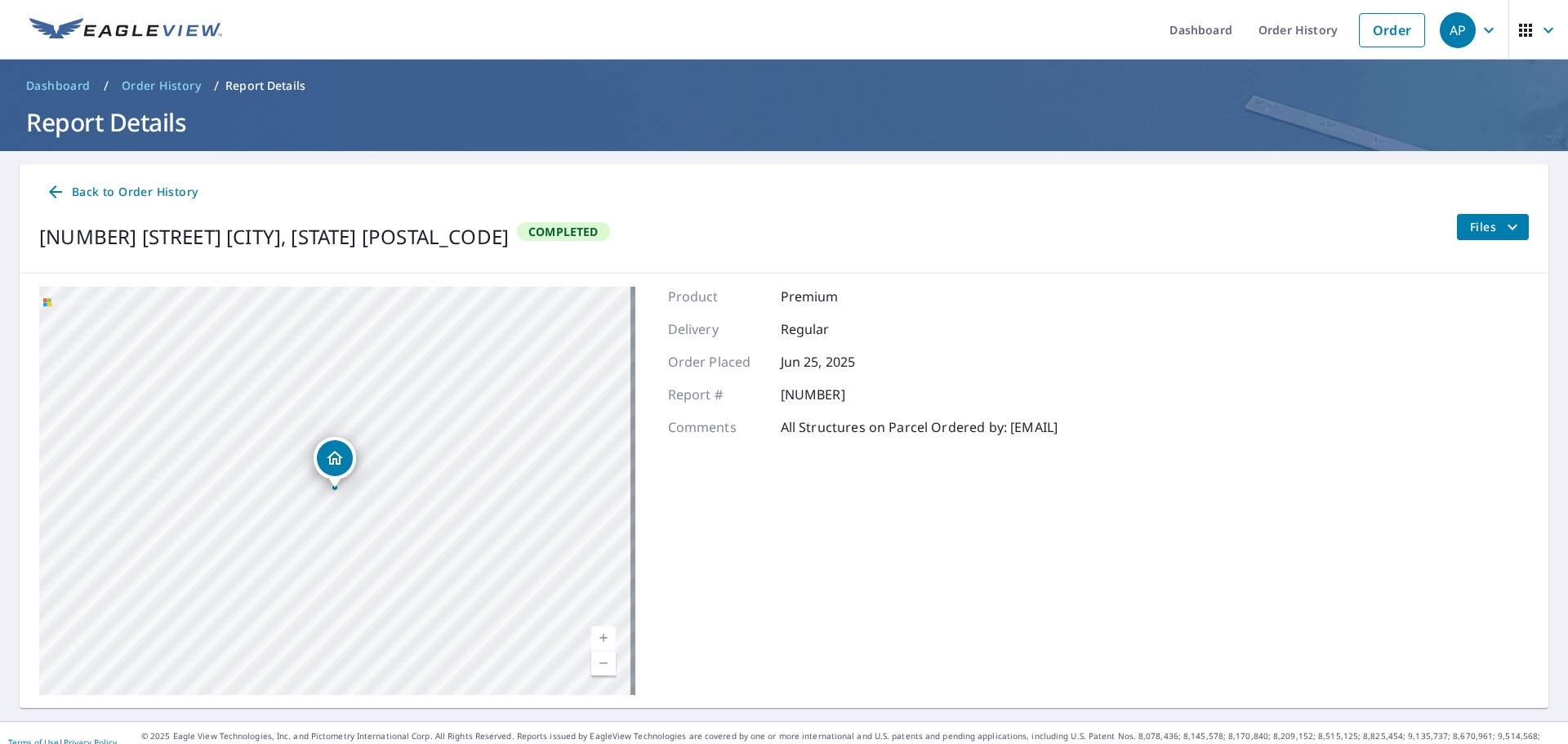 click on "Back to Order History" at bounding box center (122, 192) 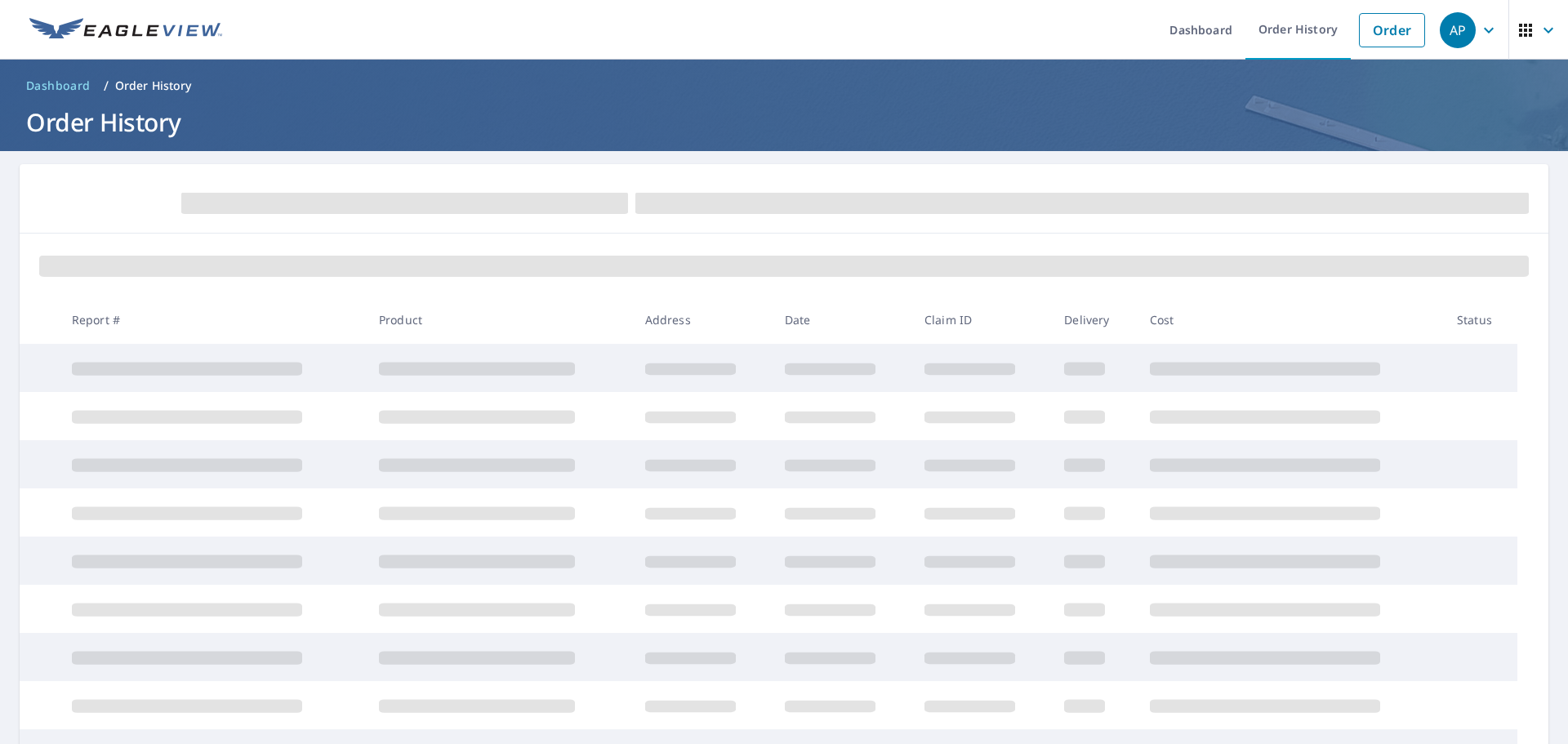 click on "Dashboard" at bounding box center [58, 86] 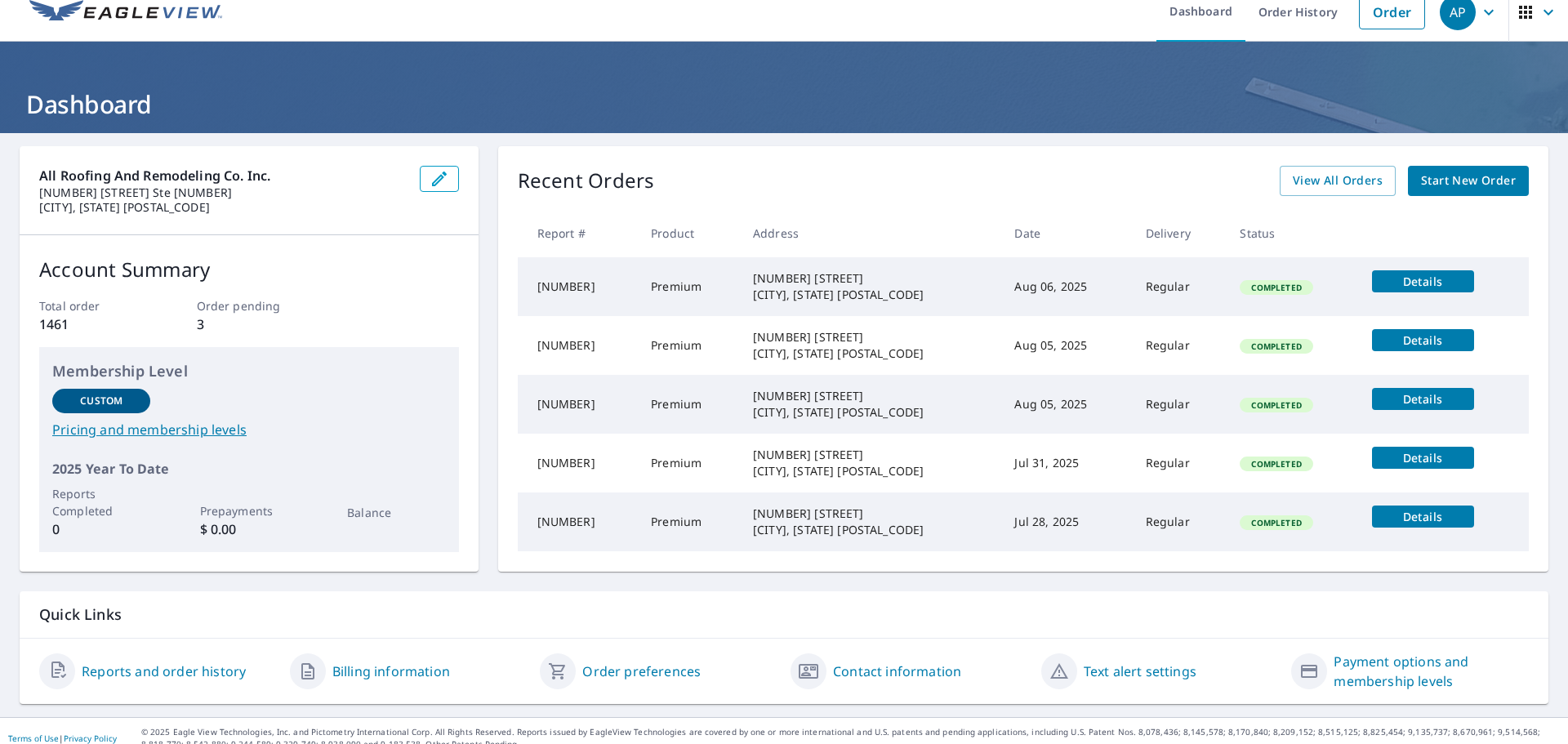 scroll, scrollTop: 33, scrollLeft: 0, axis: vertical 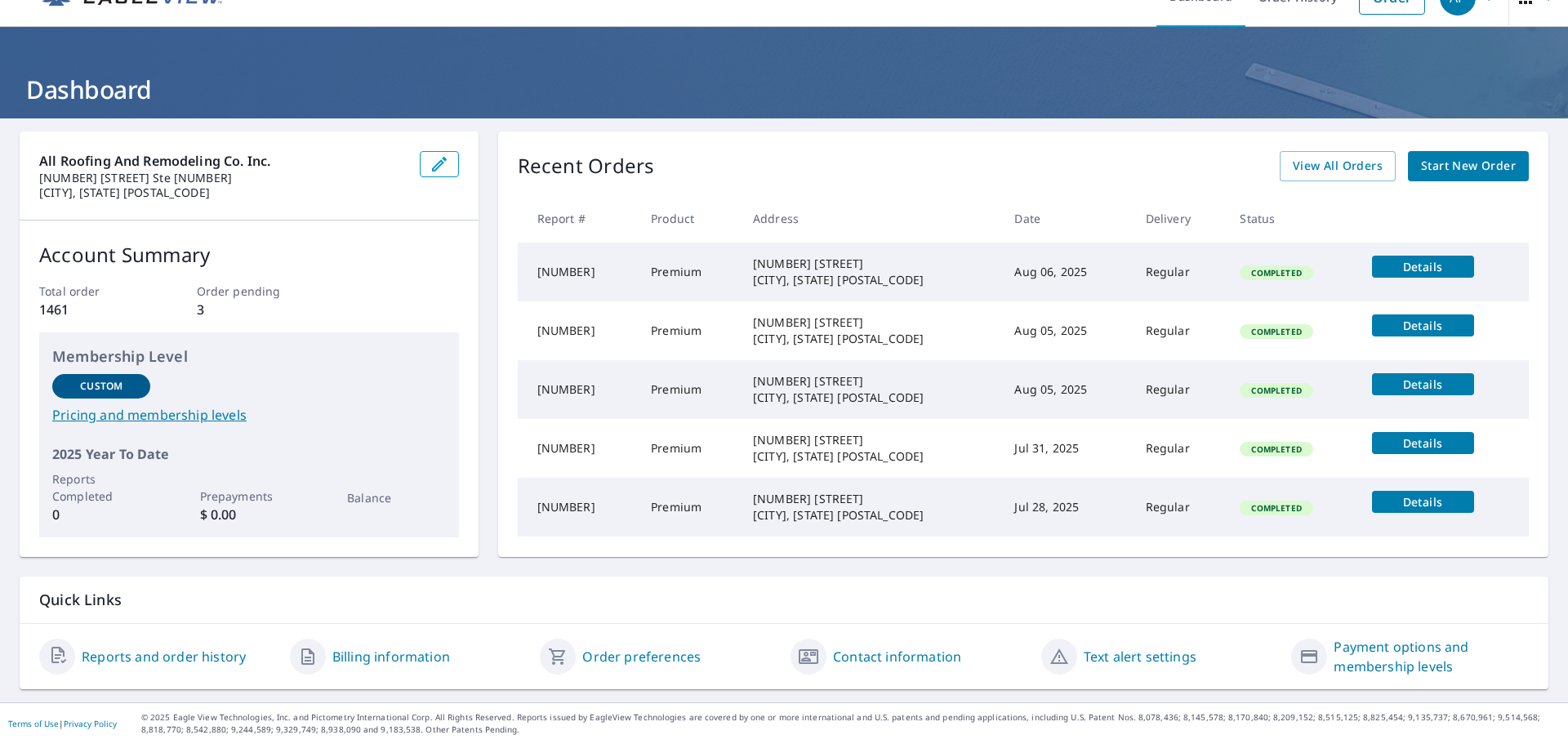 click on "Details" at bounding box center (1423, 266) 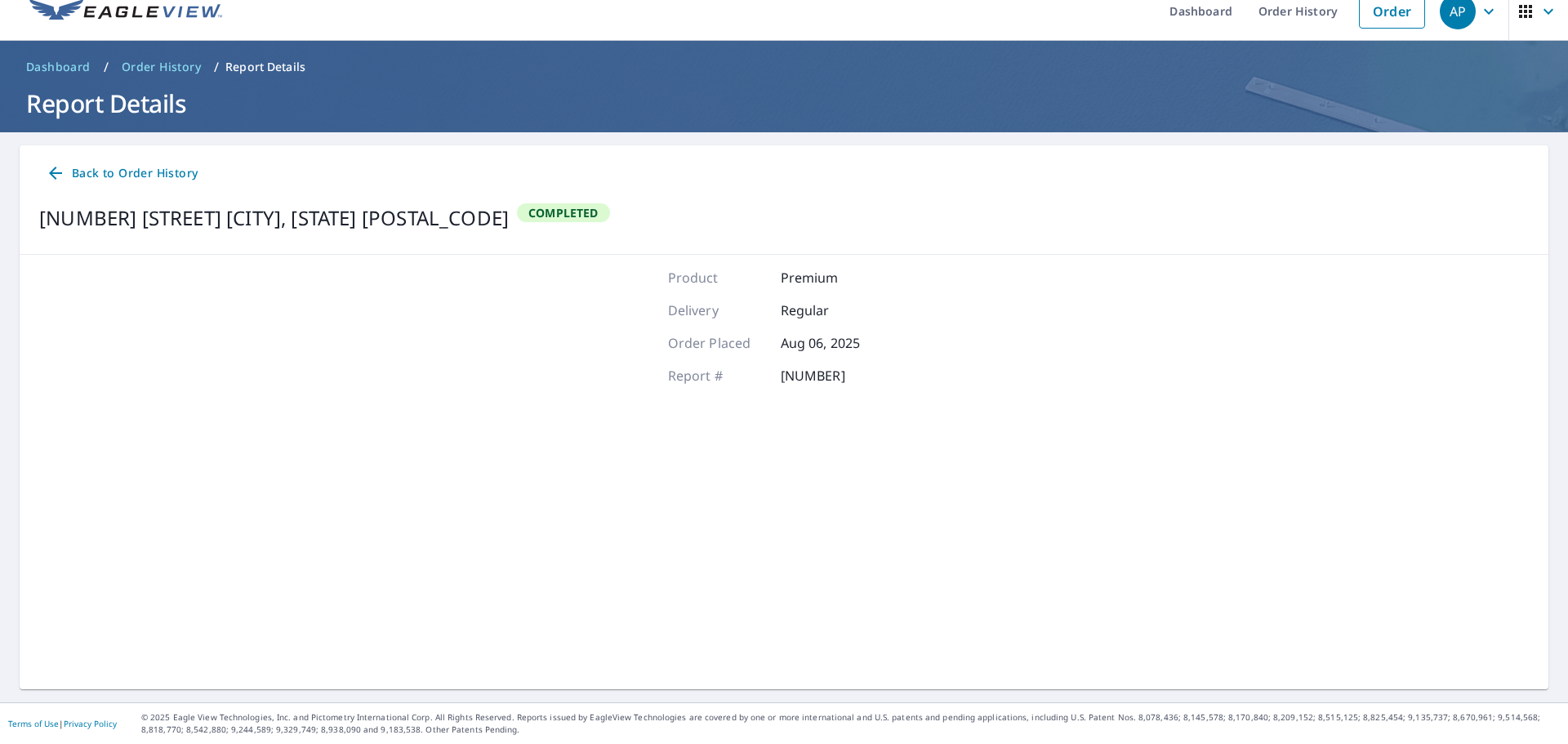 scroll, scrollTop: 19, scrollLeft: 0, axis: vertical 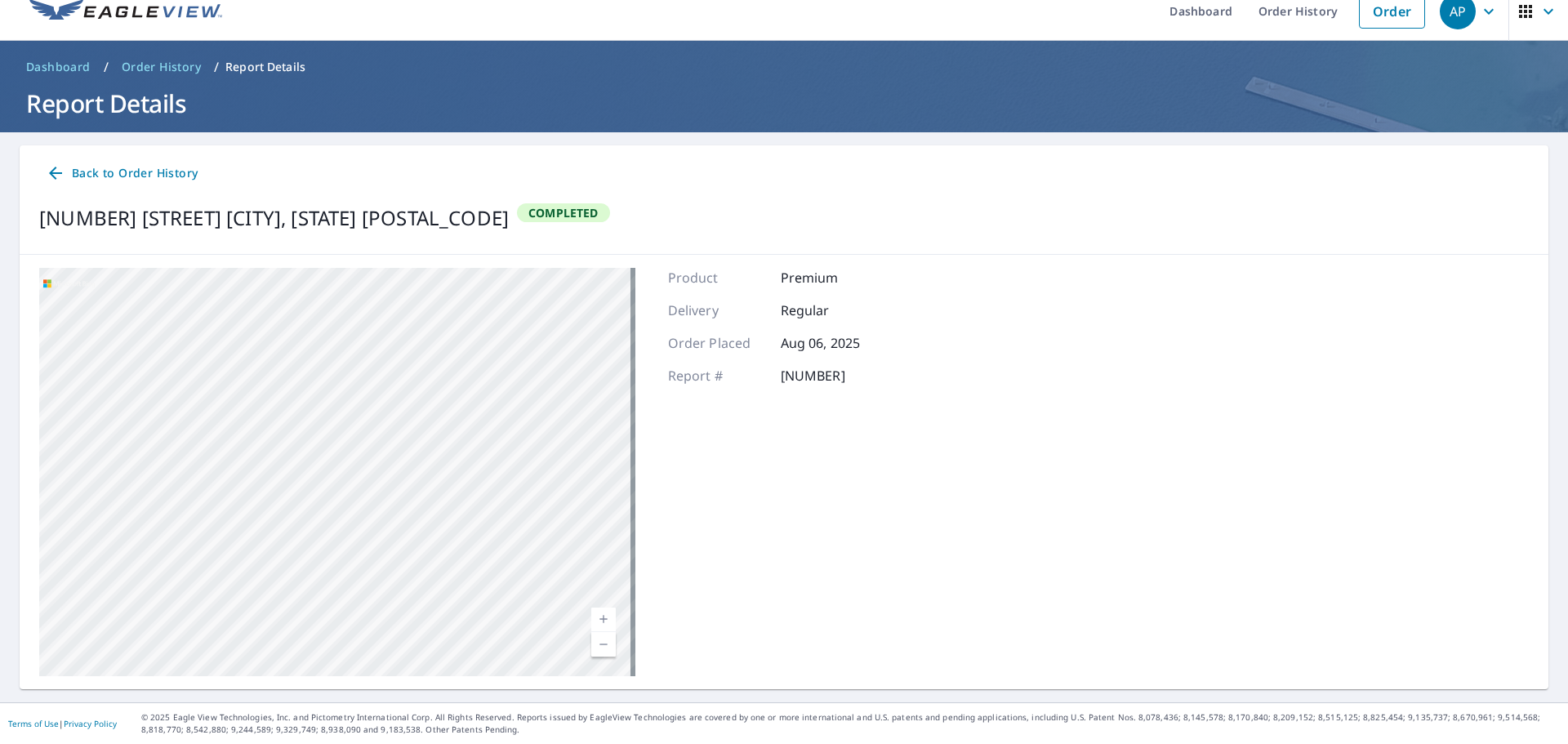 click on "Back to Order History" at bounding box center [122, 173] 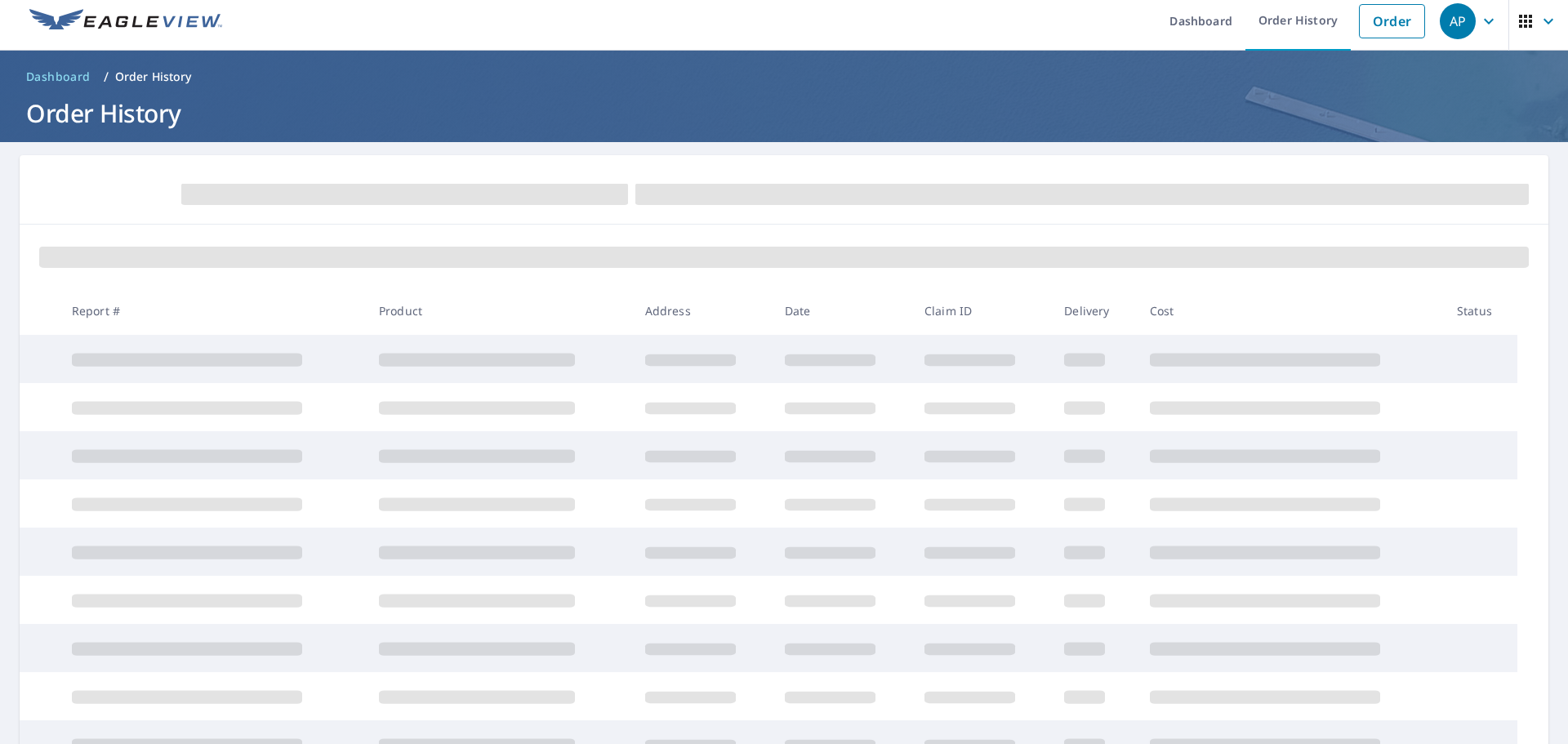 scroll, scrollTop: 0, scrollLeft: 0, axis: both 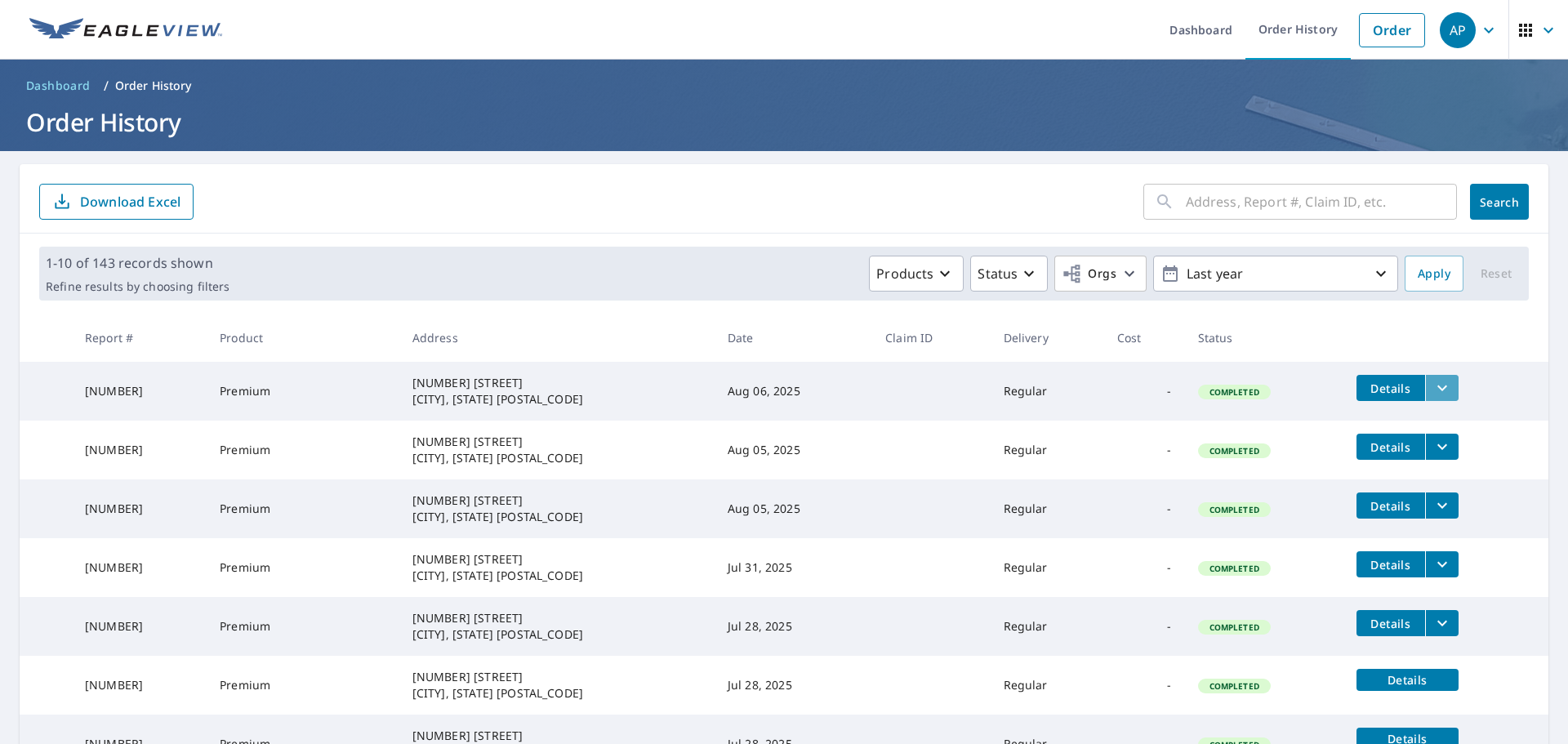 click 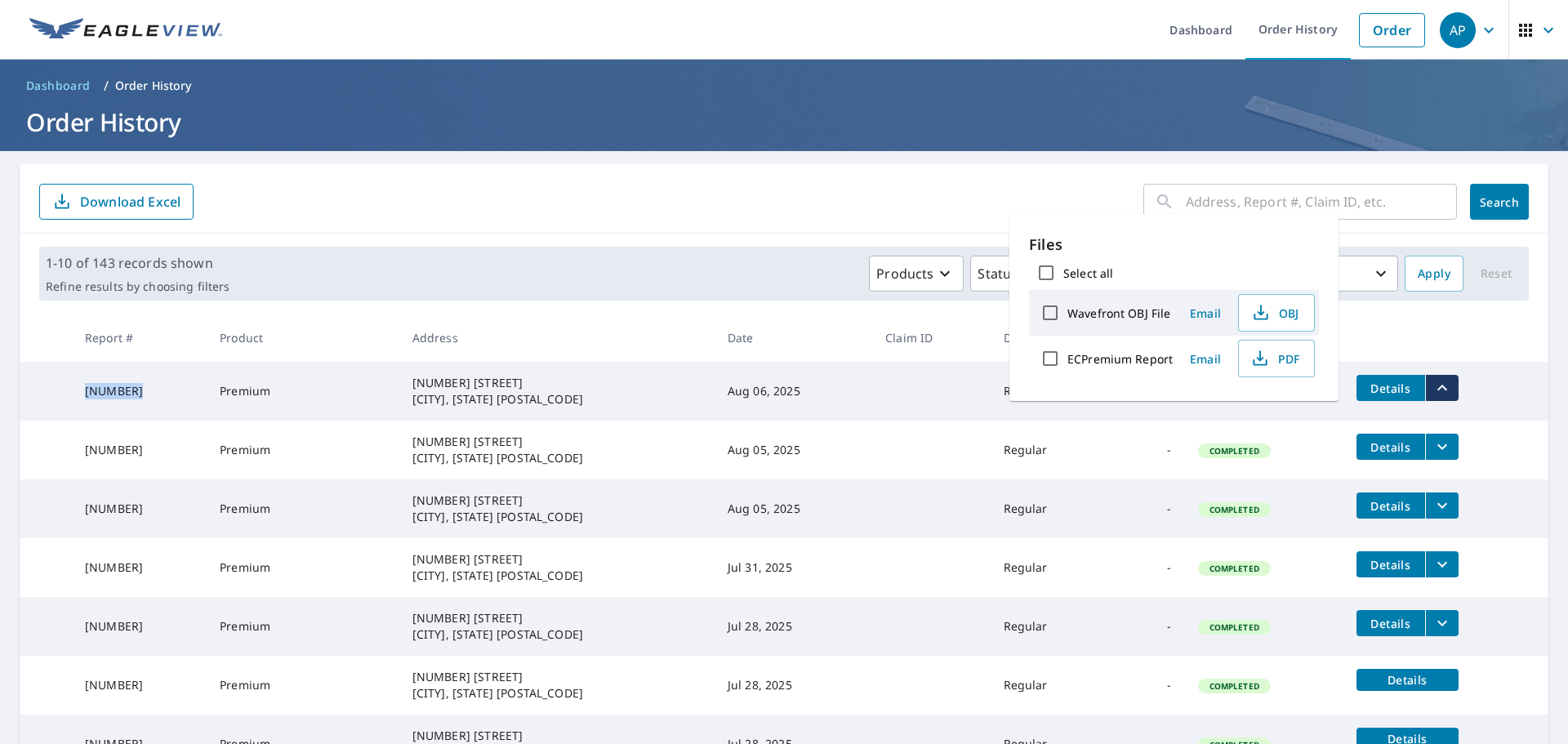 drag, startPoint x: 122, startPoint y: 398, endPoint x: 68, endPoint y: 398, distance: 54 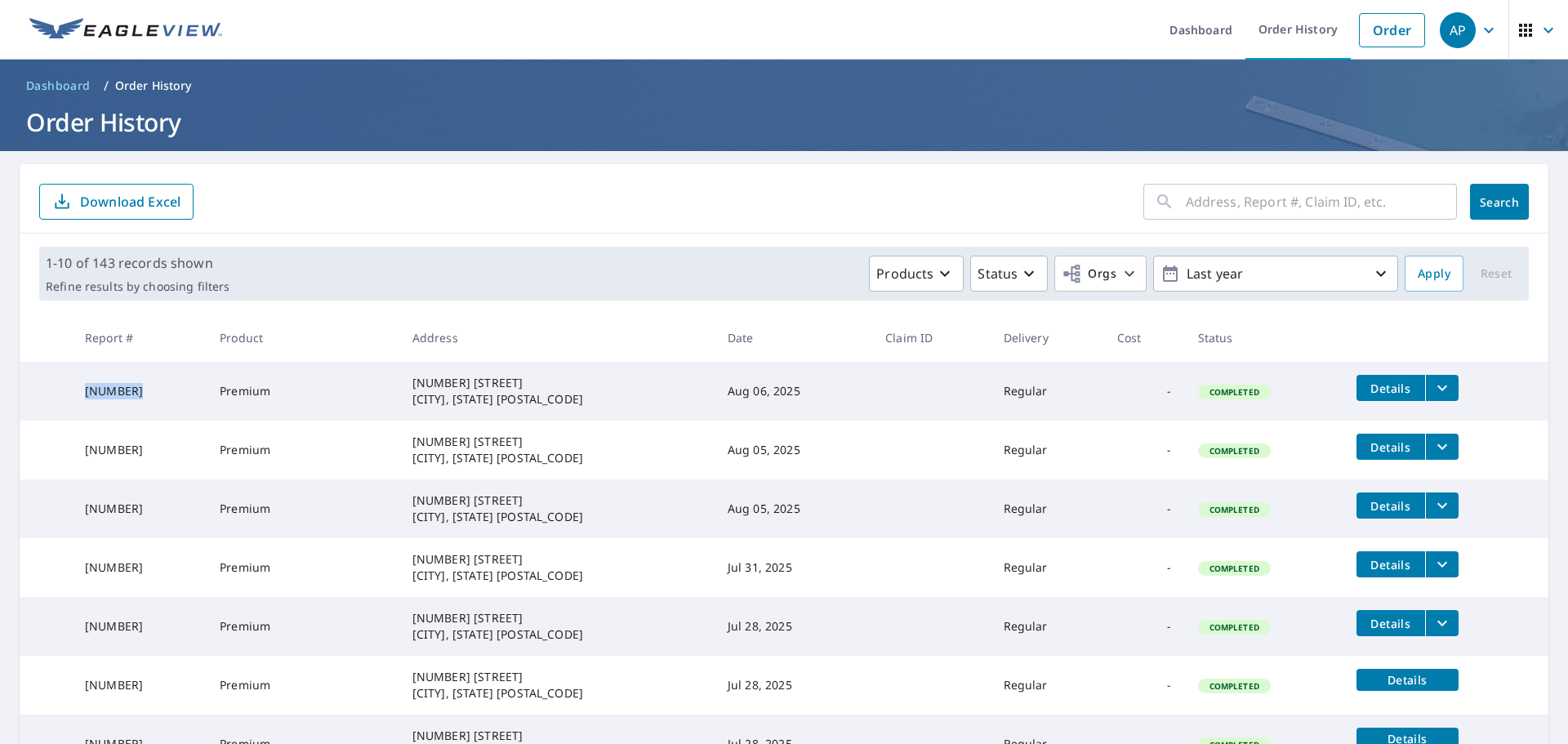 copy on "66806270" 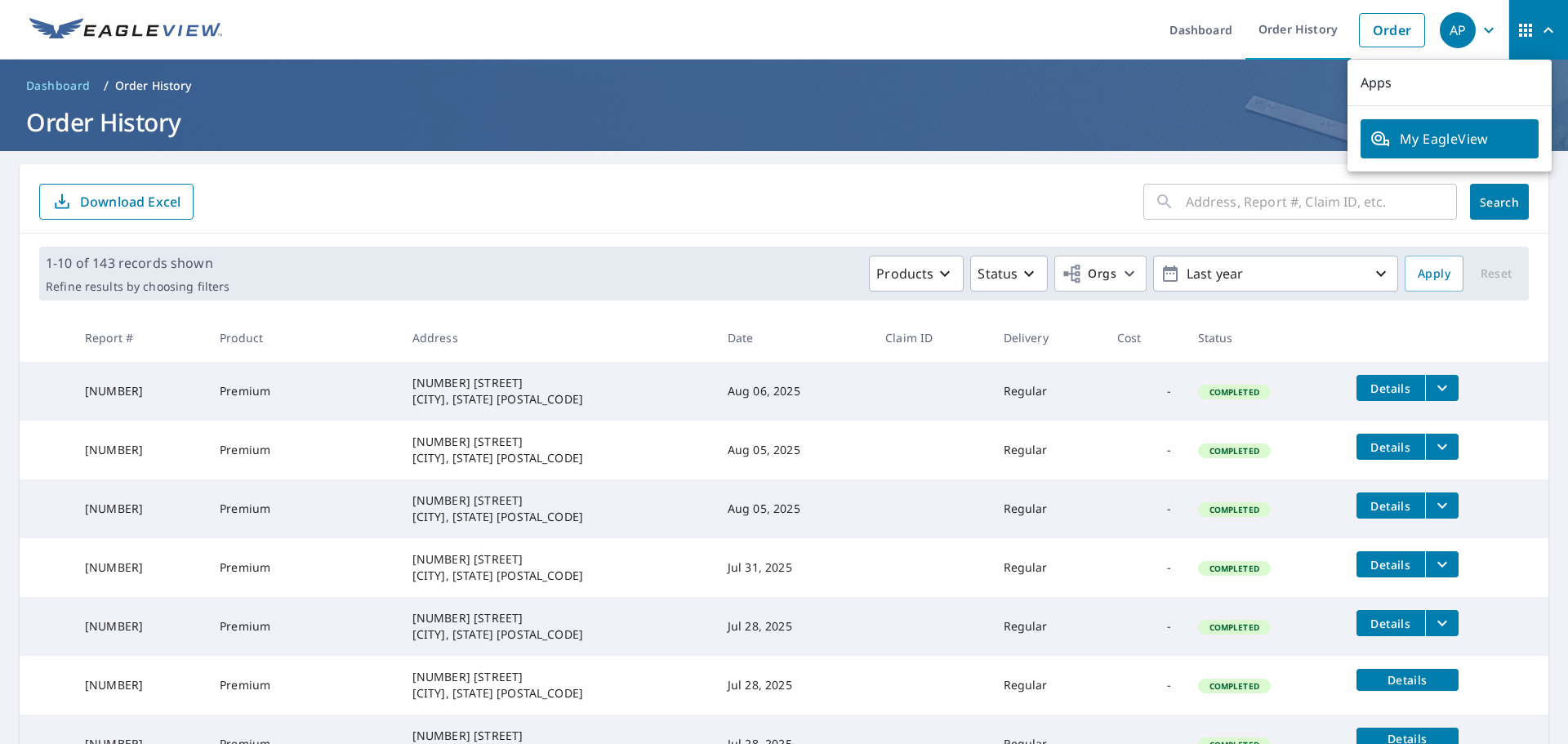 click on "Dashboard / Order History Order History" at bounding box center (784, 105) 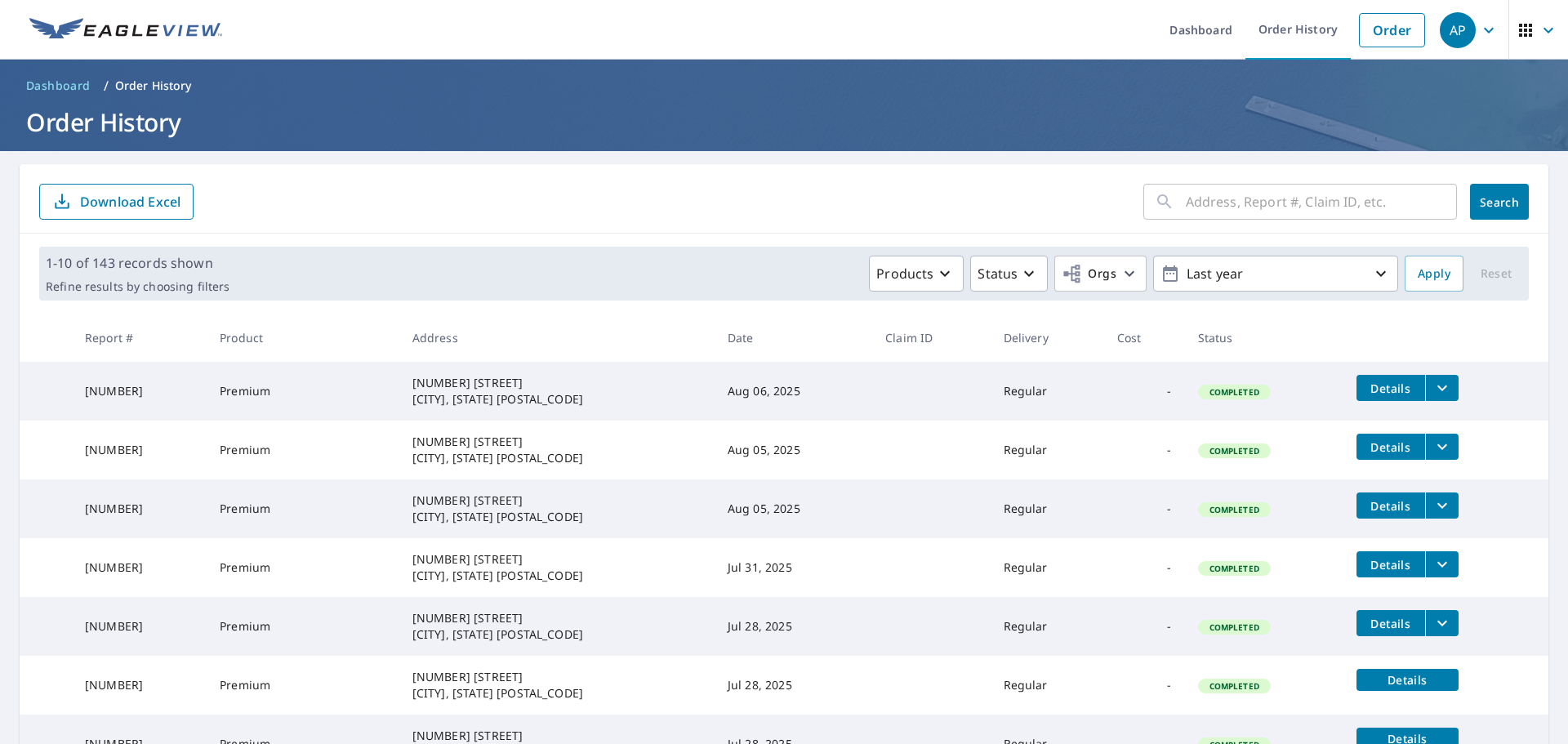 click 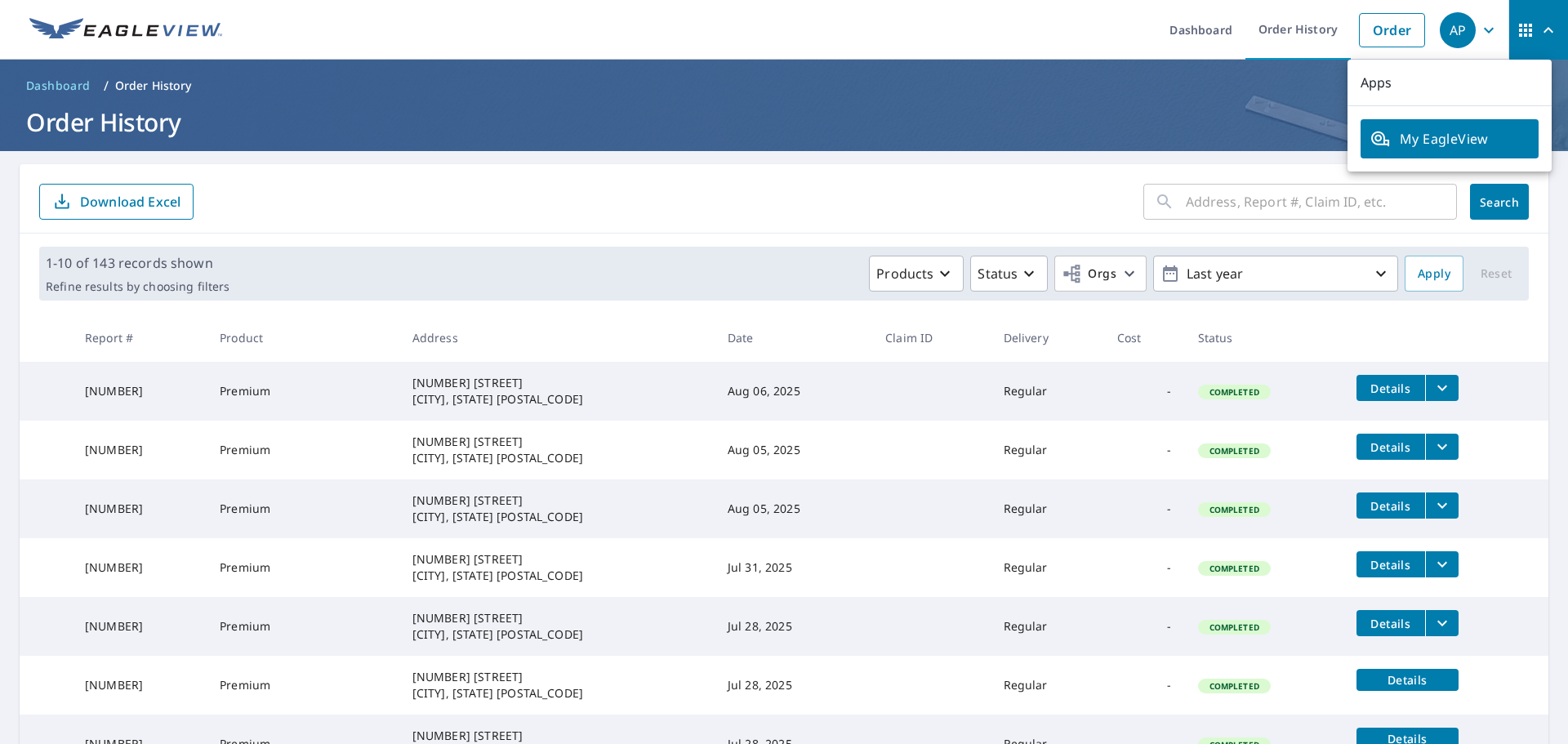 click on "My EagleView" at bounding box center [1450, 139] 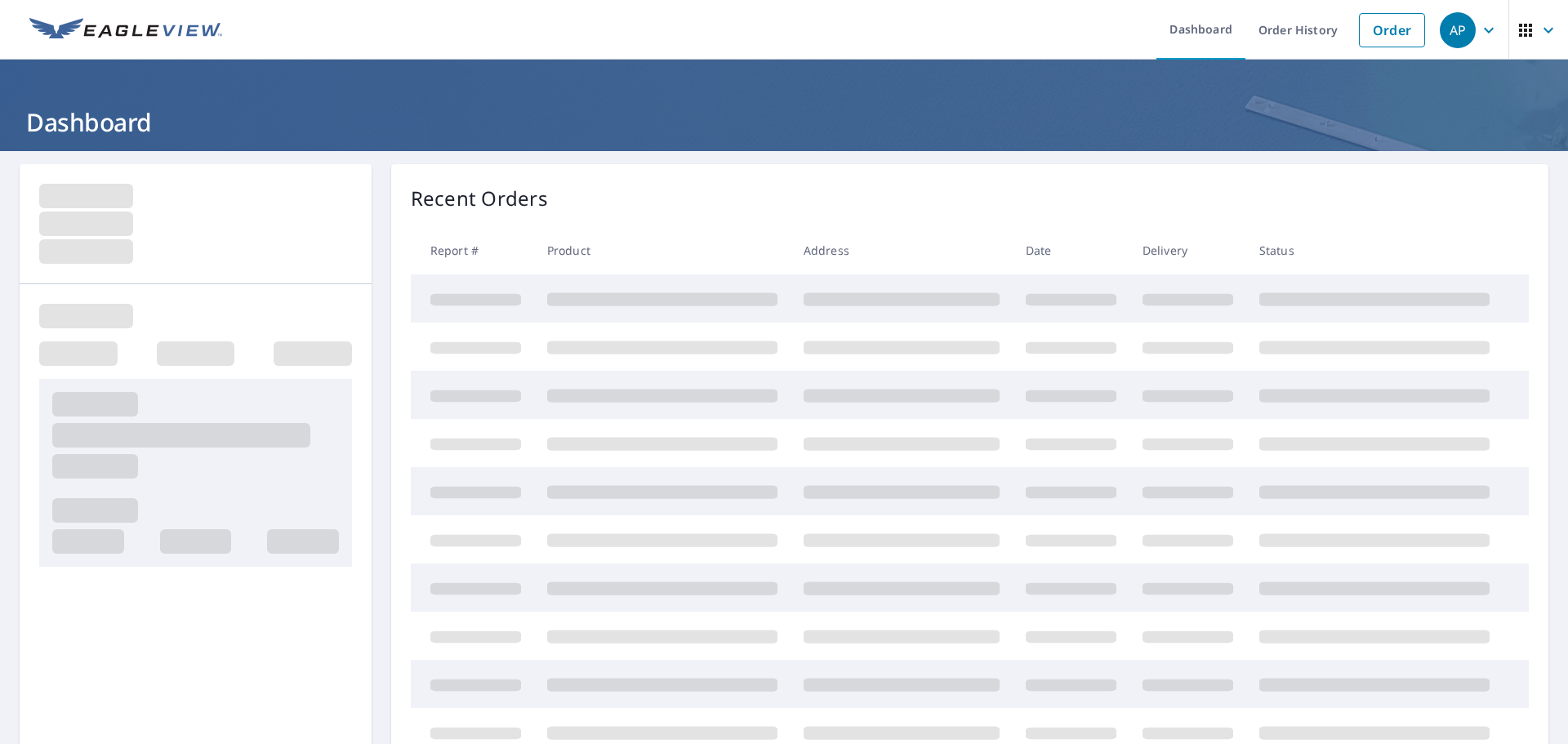 scroll, scrollTop: 0, scrollLeft: 0, axis: both 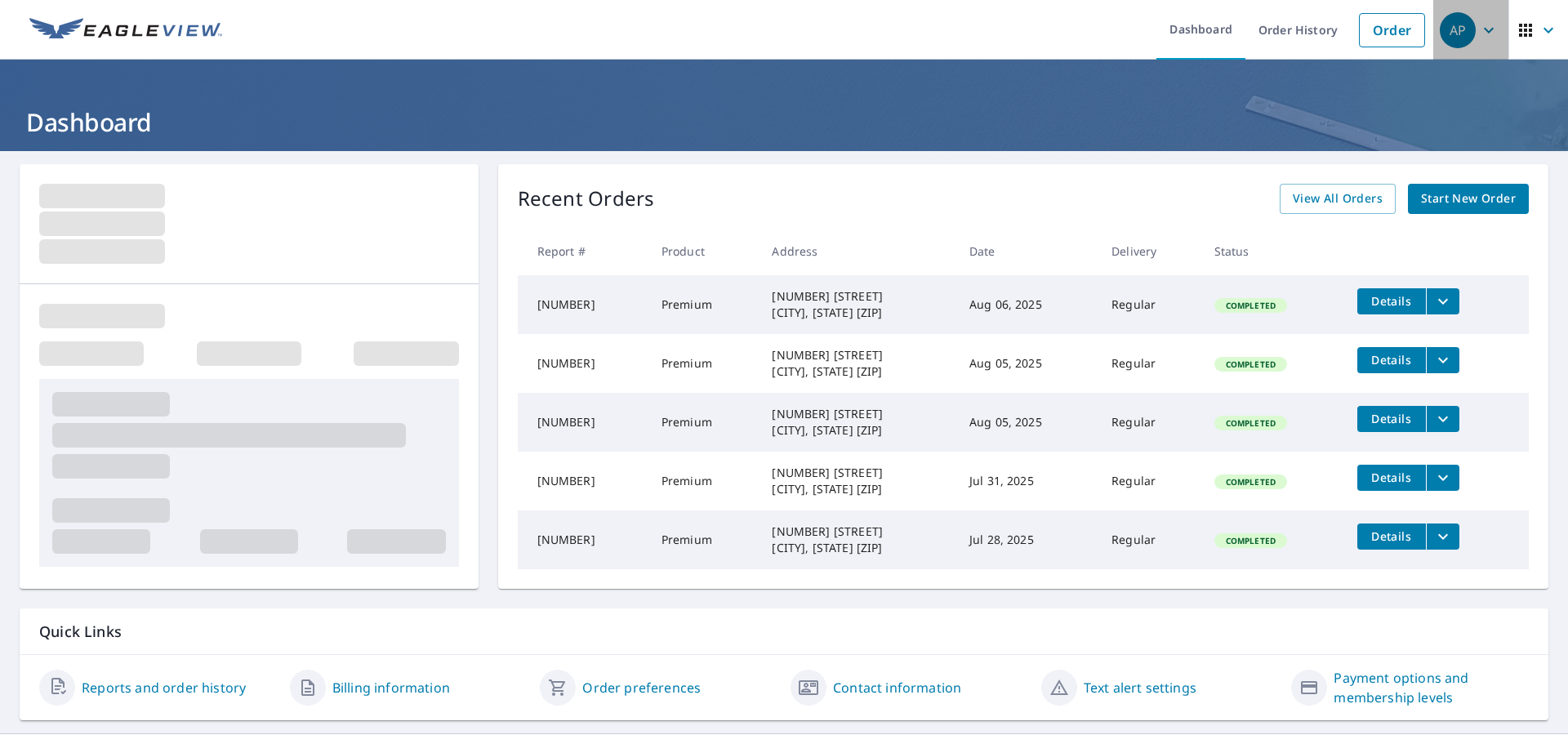 click 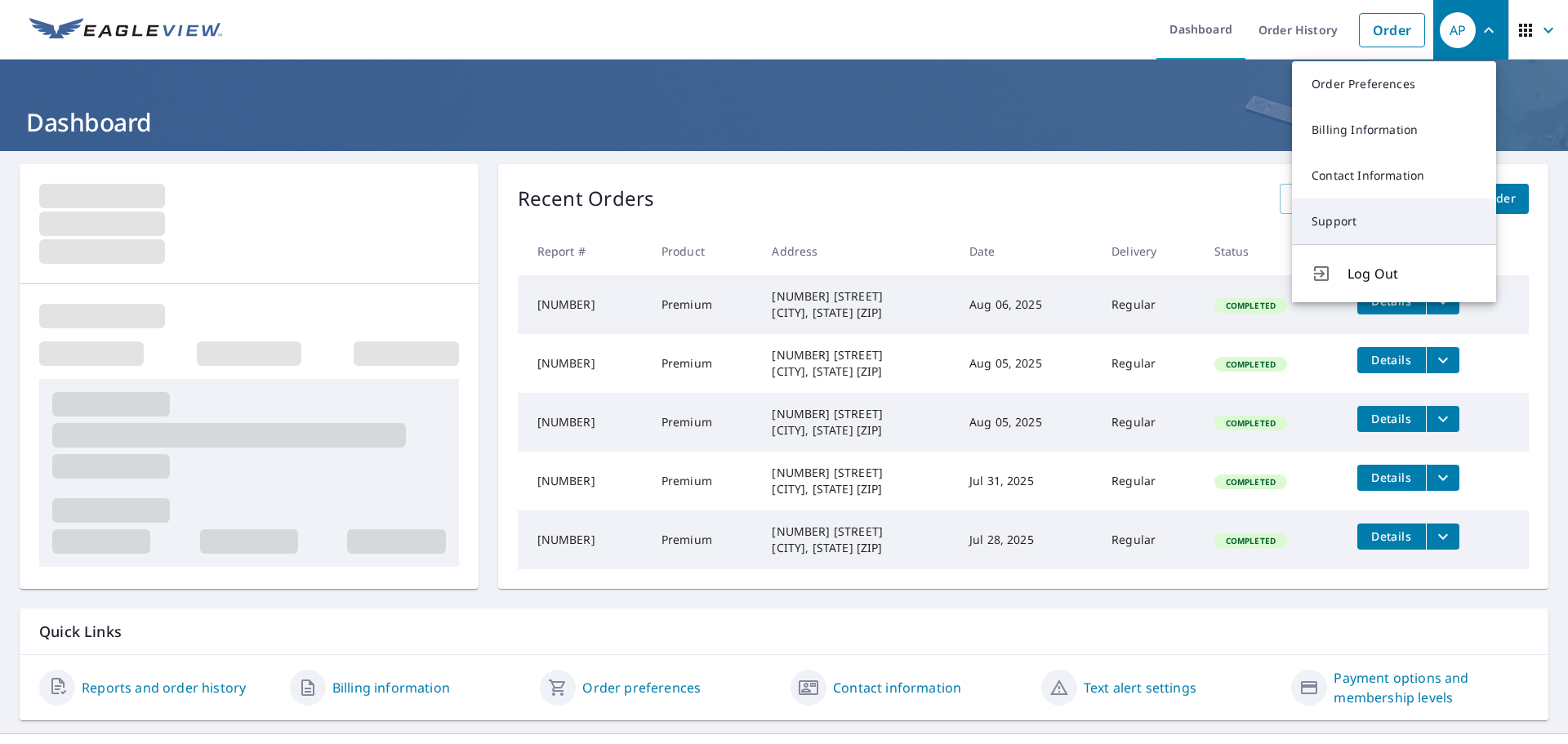 click on "Support" at bounding box center [1394, 221] 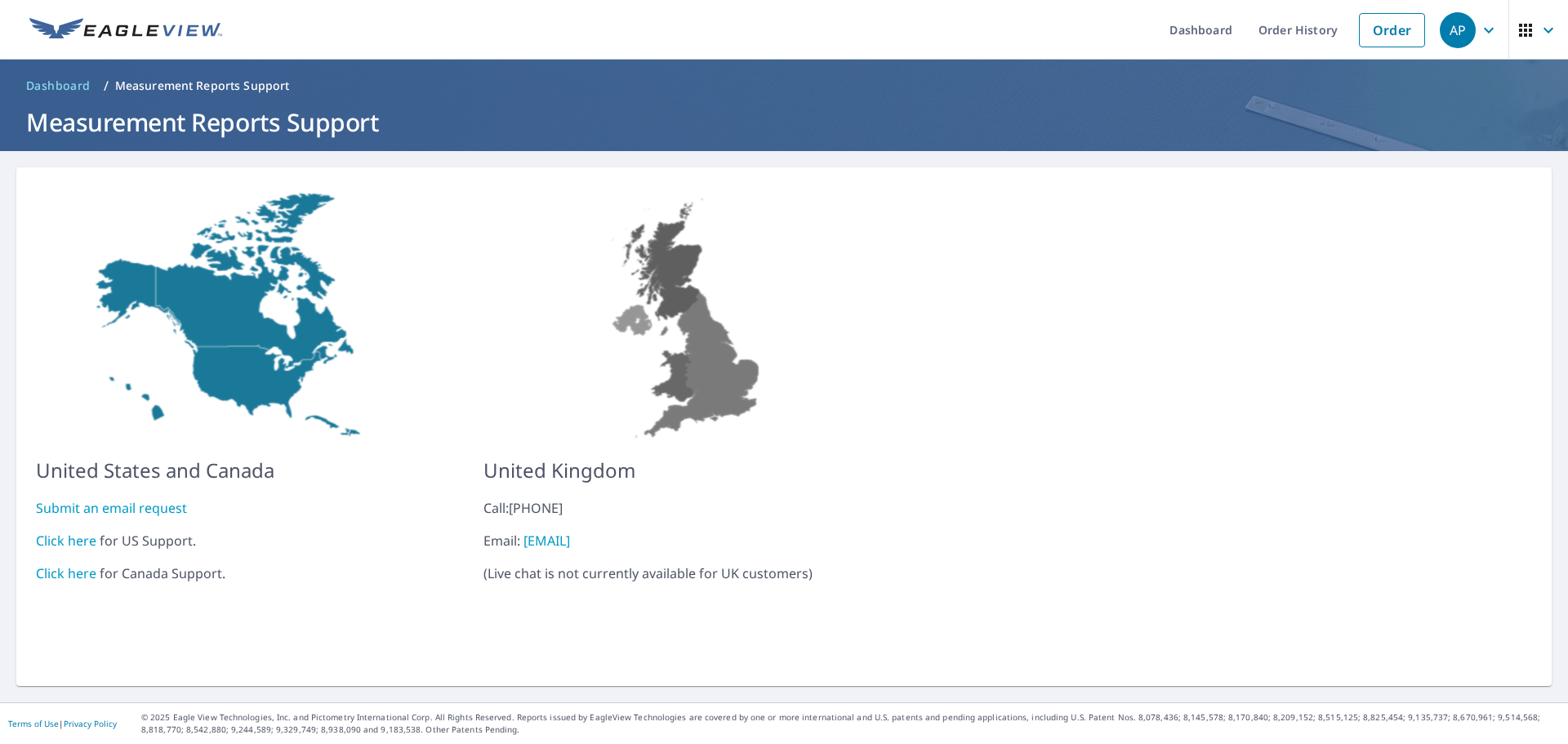 click on "Click here" at bounding box center (66, 541) 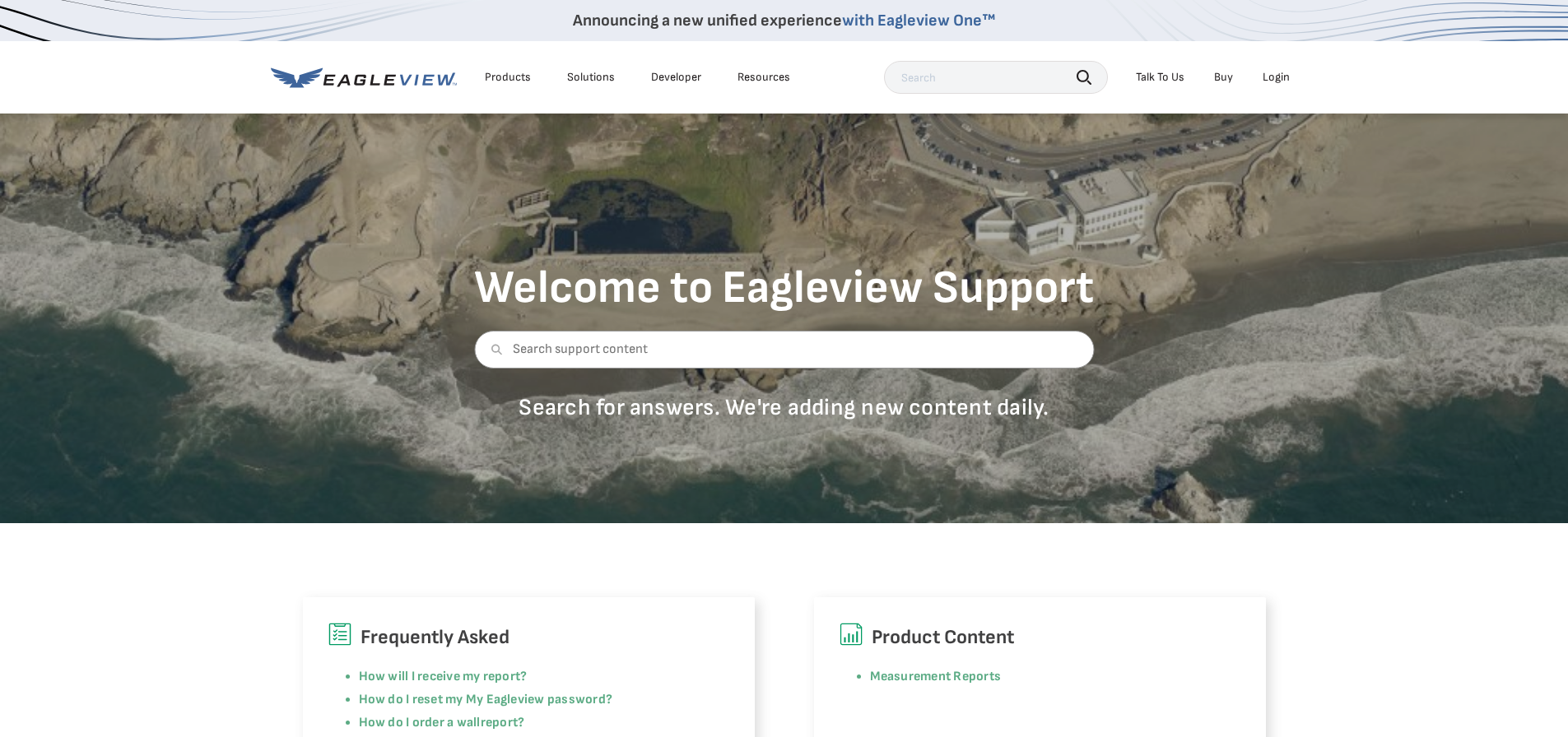 scroll, scrollTop: 308, scrollLeft: 0, axis: vertical 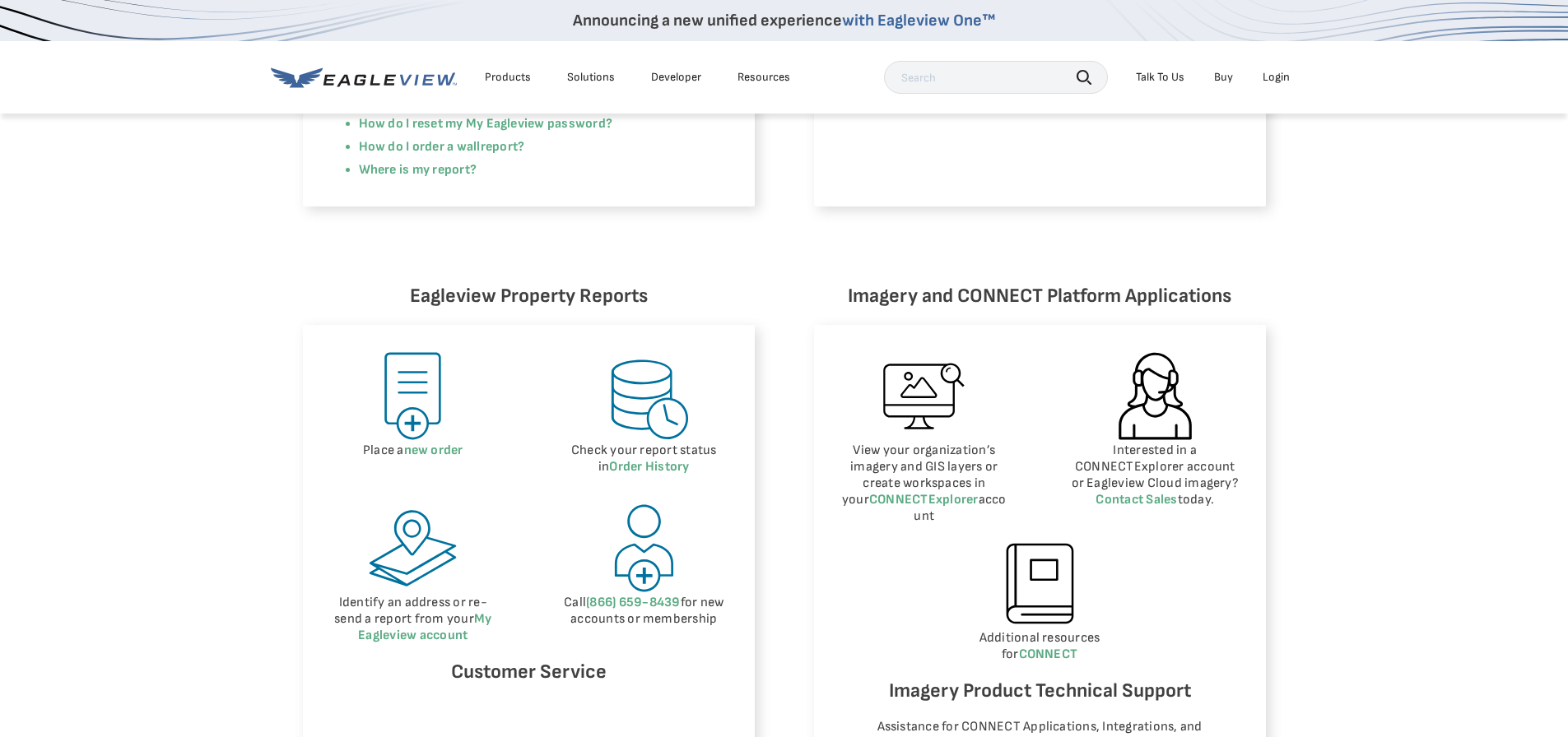 click at bounding box center [1155, 396] 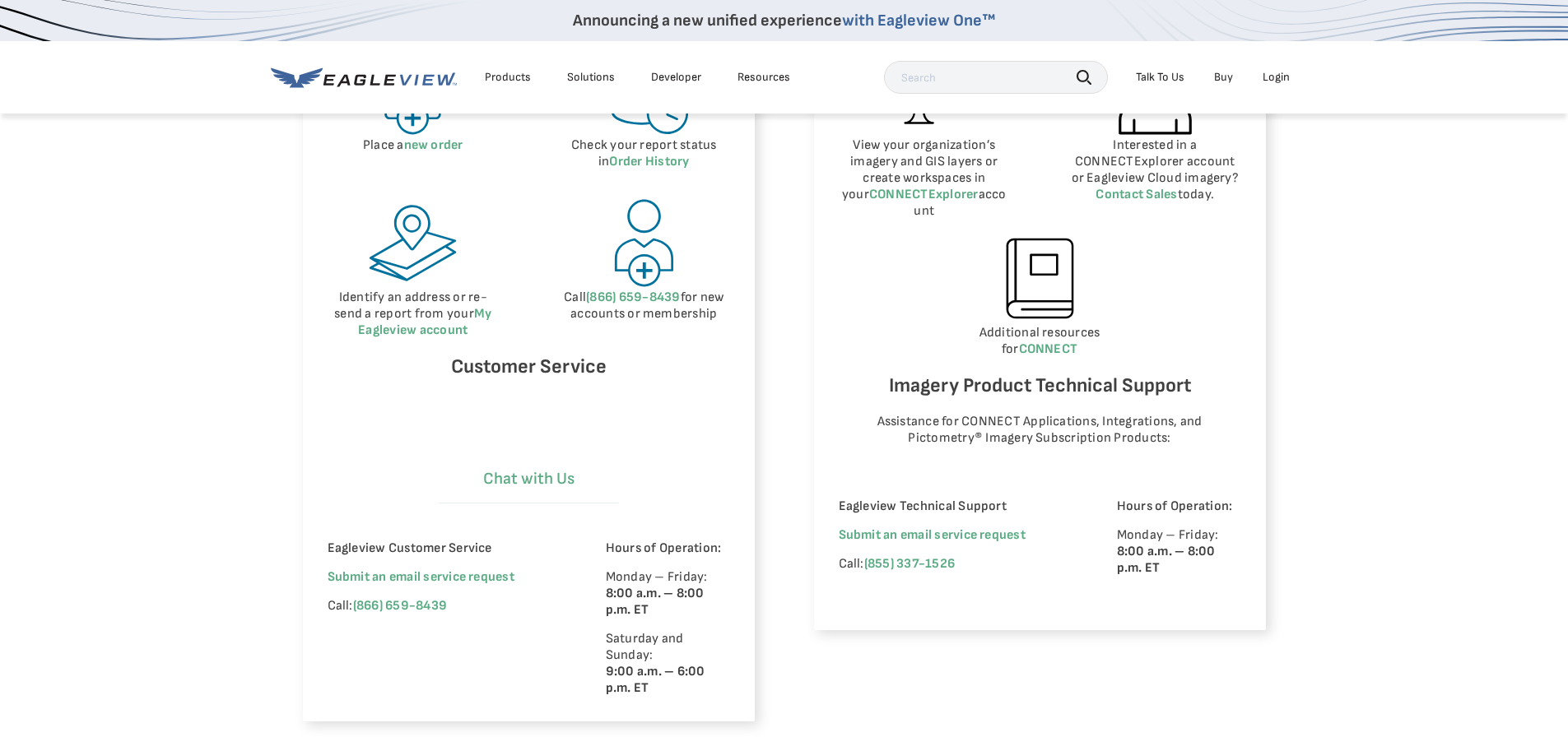 scroll, scrollTop: 905, scrollLeft: 0, axis: vertical 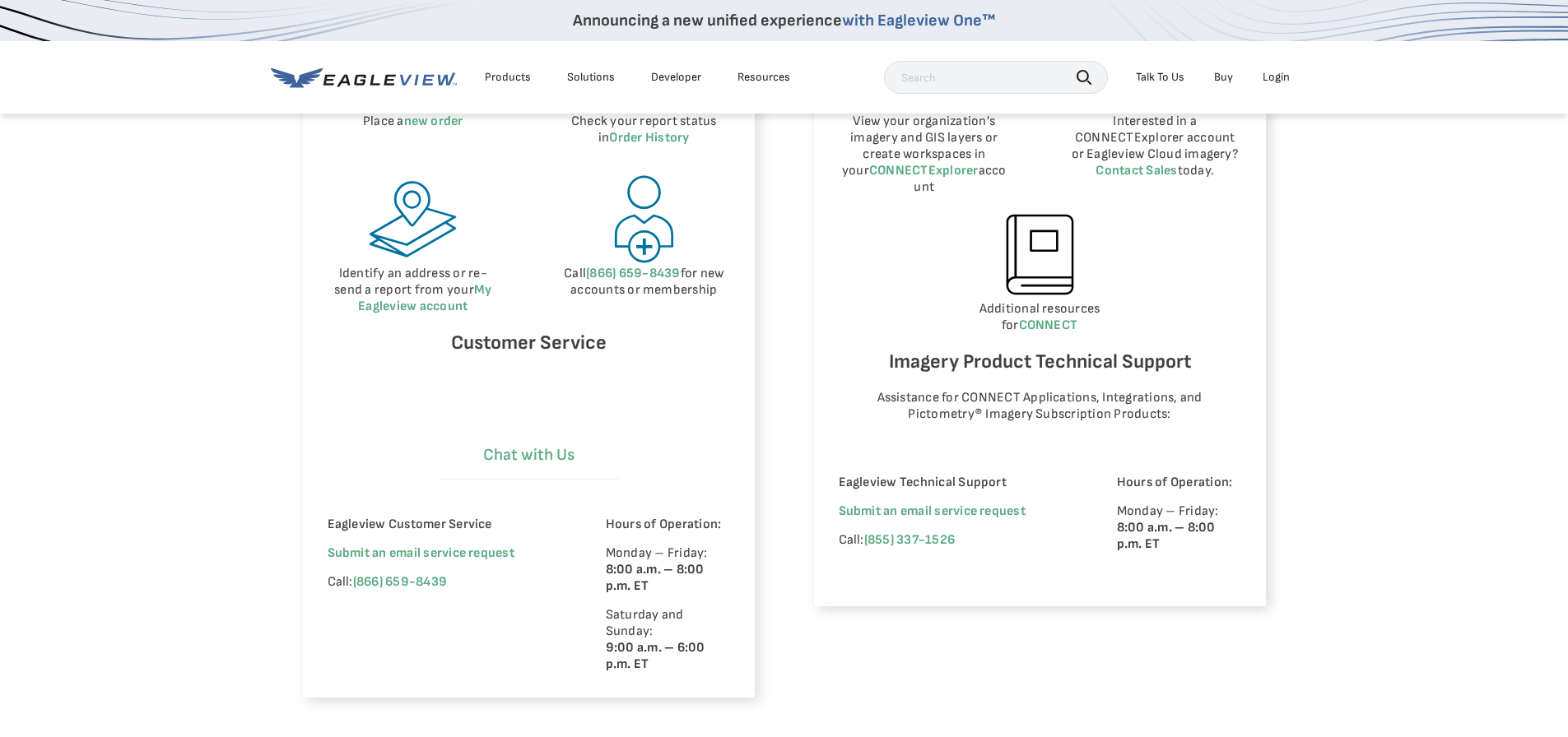 click on "Chat with Us" at bounding box center (528, 455) 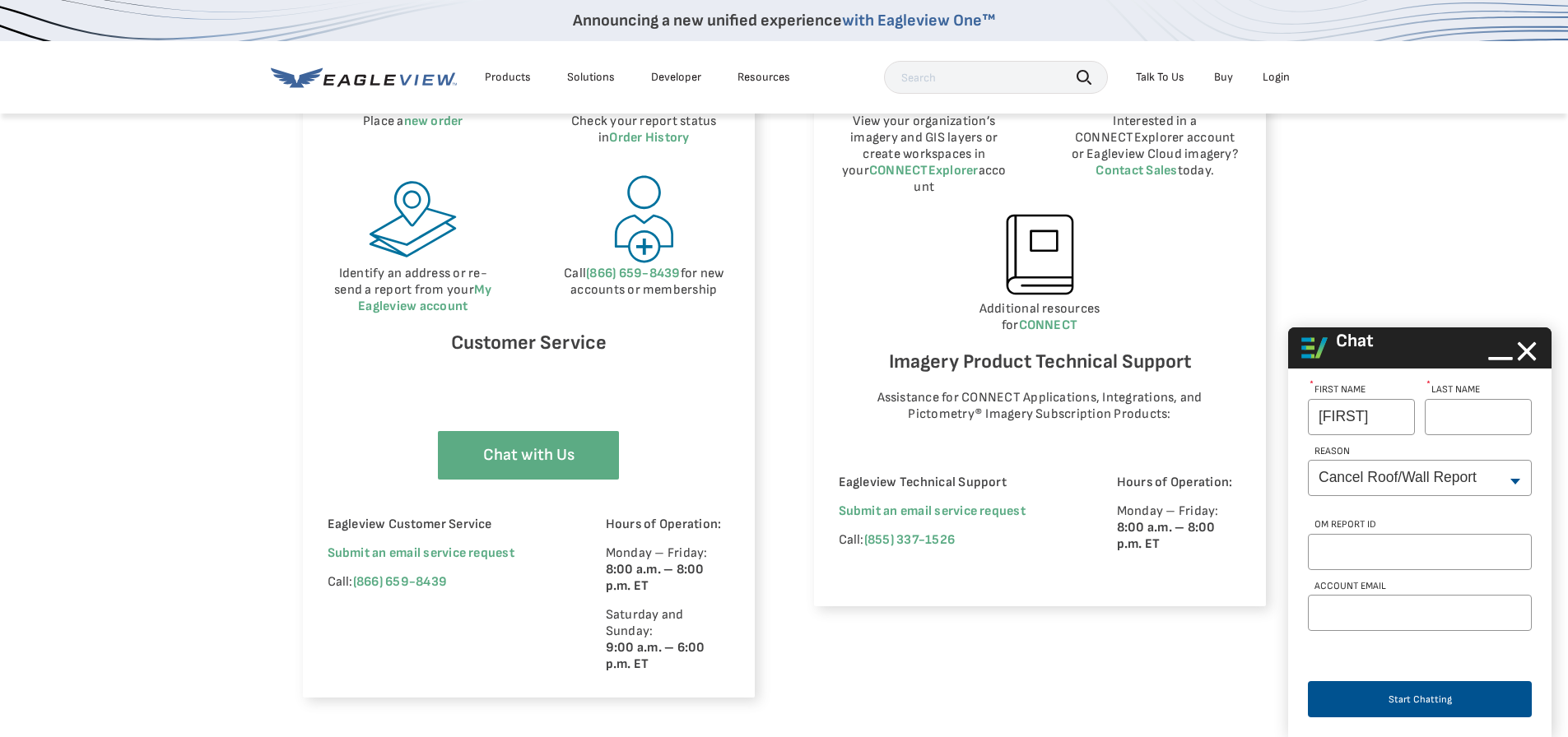 type on "s" 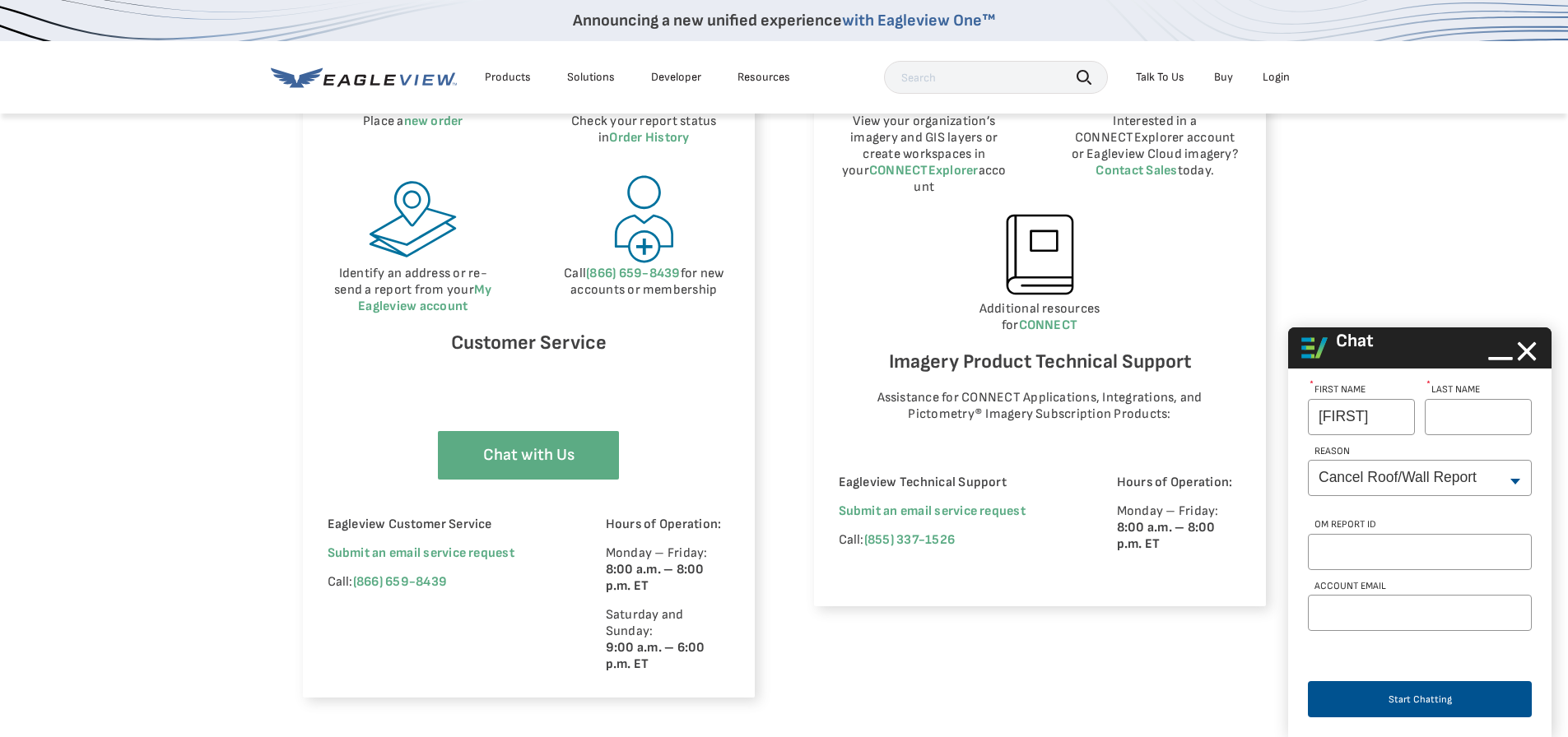 type on "Sebastian" 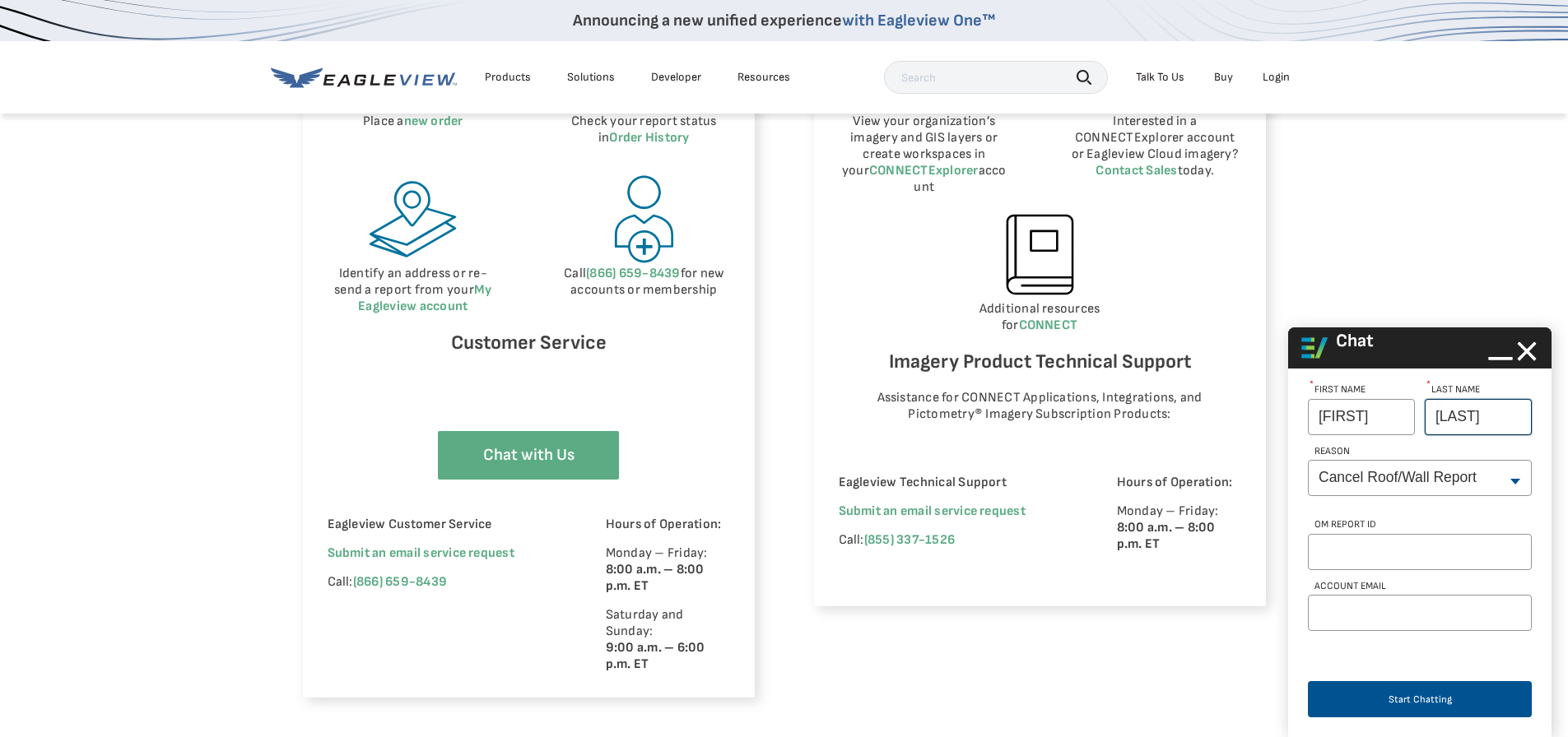 type on "Maza" 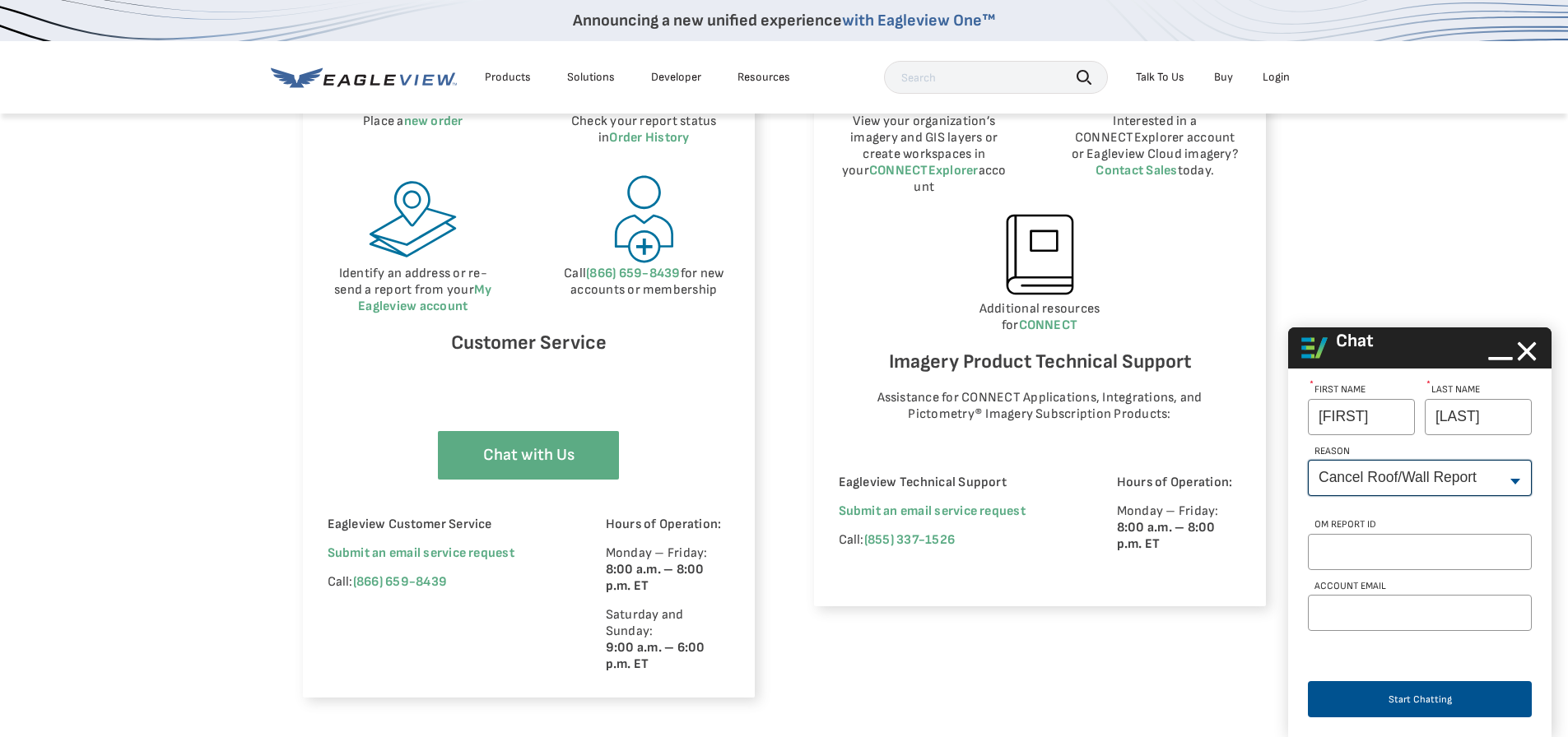 click on "--None-- Cancel Roof/Wall Report Document Request Invoice Request Missing Additional Structure Password Reset Pricing Question Refund Request Roof/Wall Report Status Sitemap Request Update Roof/Wall Report Address Wrong House on Report Xactimate Other Reason Xactimate Integration" at bounding box center [1420, 478] 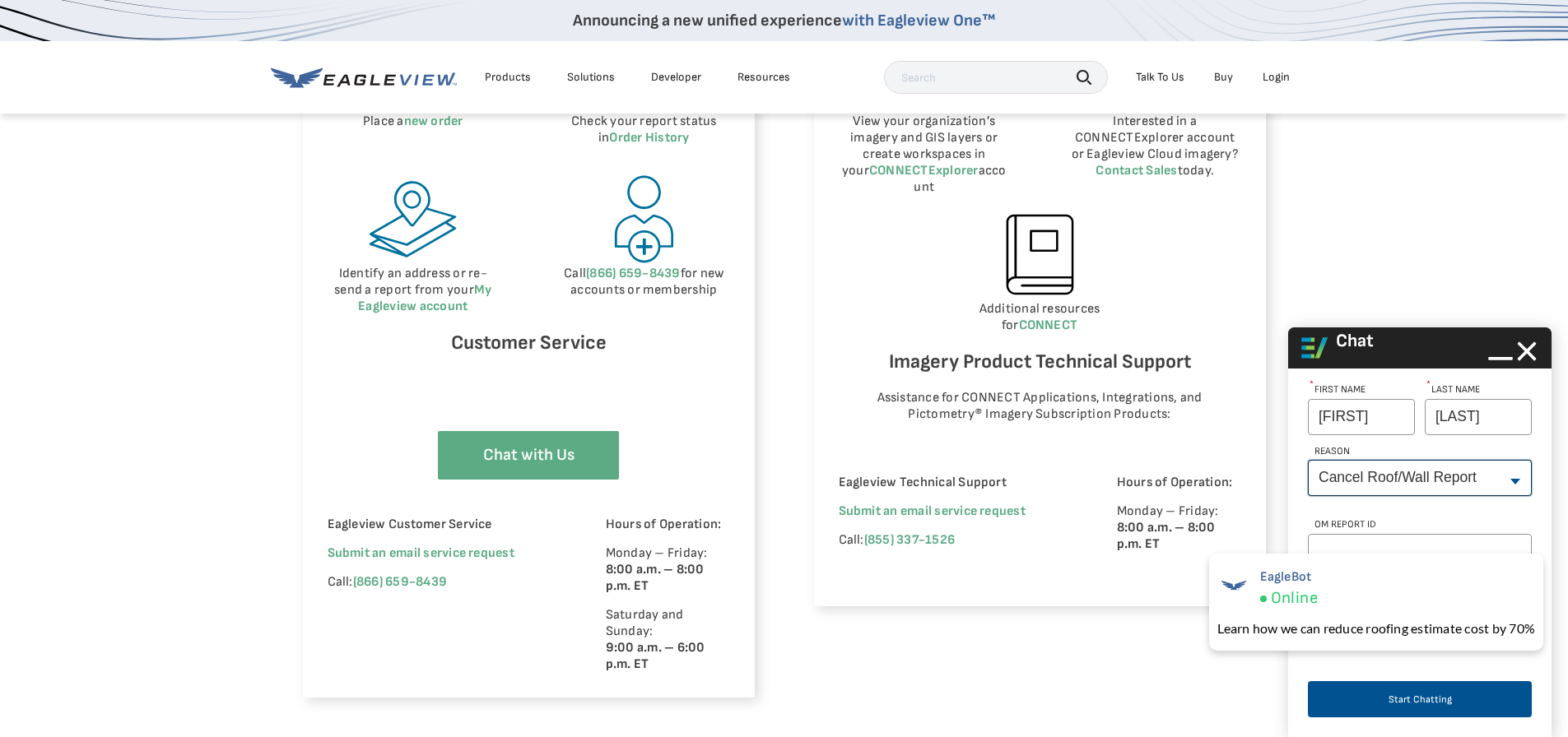 select on "Document_Request" 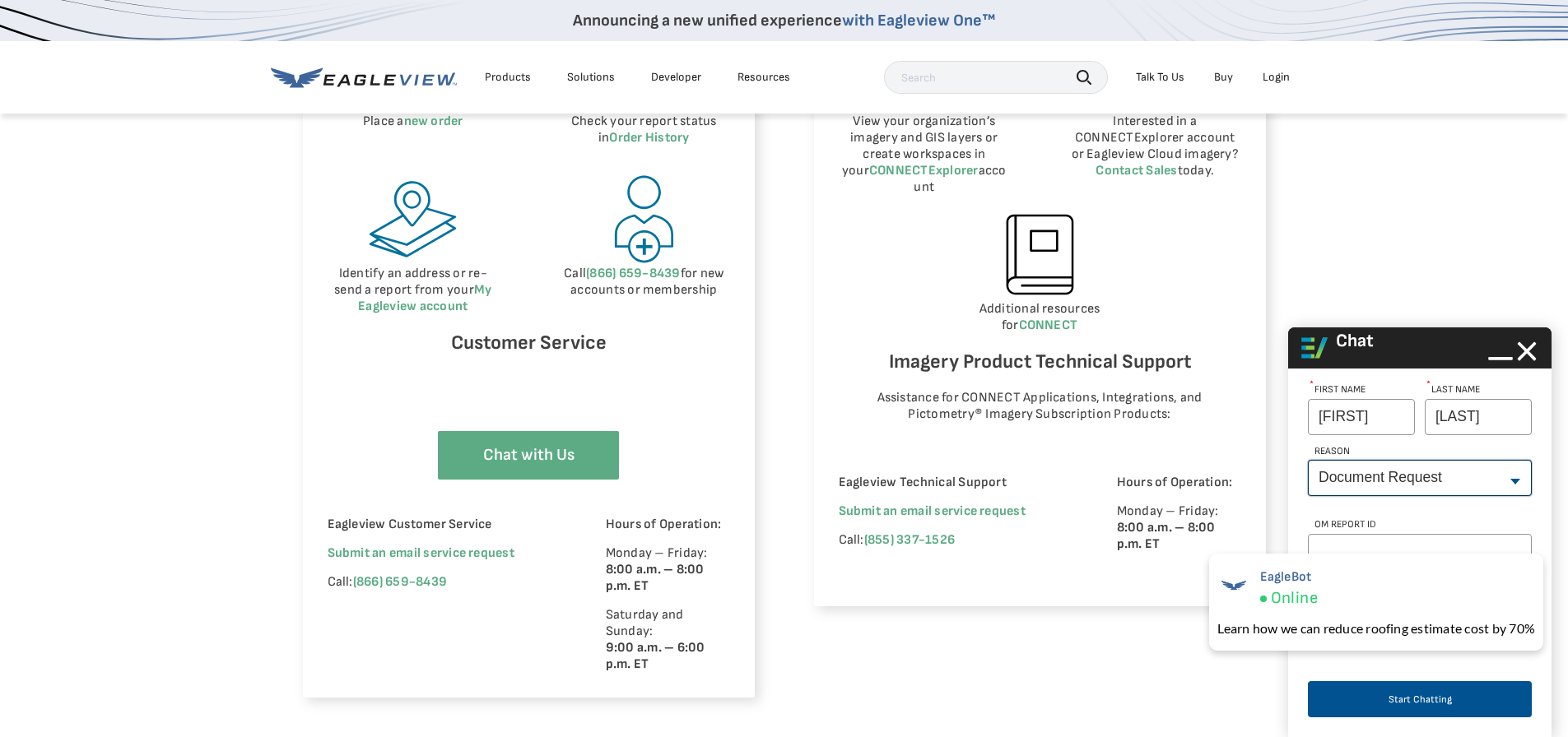 click on "--None-- Cancel Roof/Wall Report Document Request Invoice Request Missing Additional Structure Password Reset Pricing Question Refund Request Roof/Wall Report Status Sitemap Request Update Roof/Wall Report Address Wrong House on Report Xactimate Other Reason Xactimate Integration" at bounding box center [1420, 478] 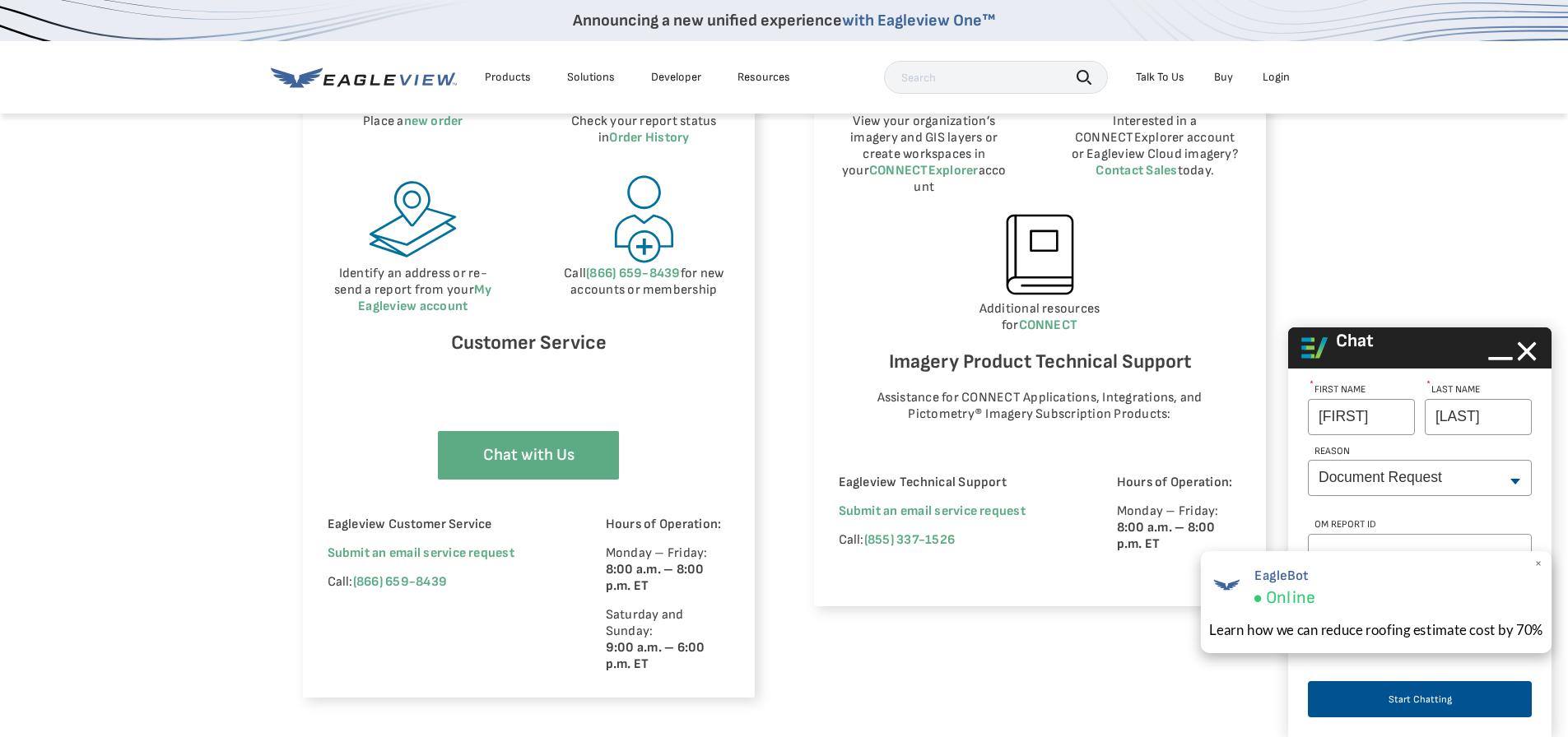 click on "EagleBot Online" at bounding box center (1376, 586) 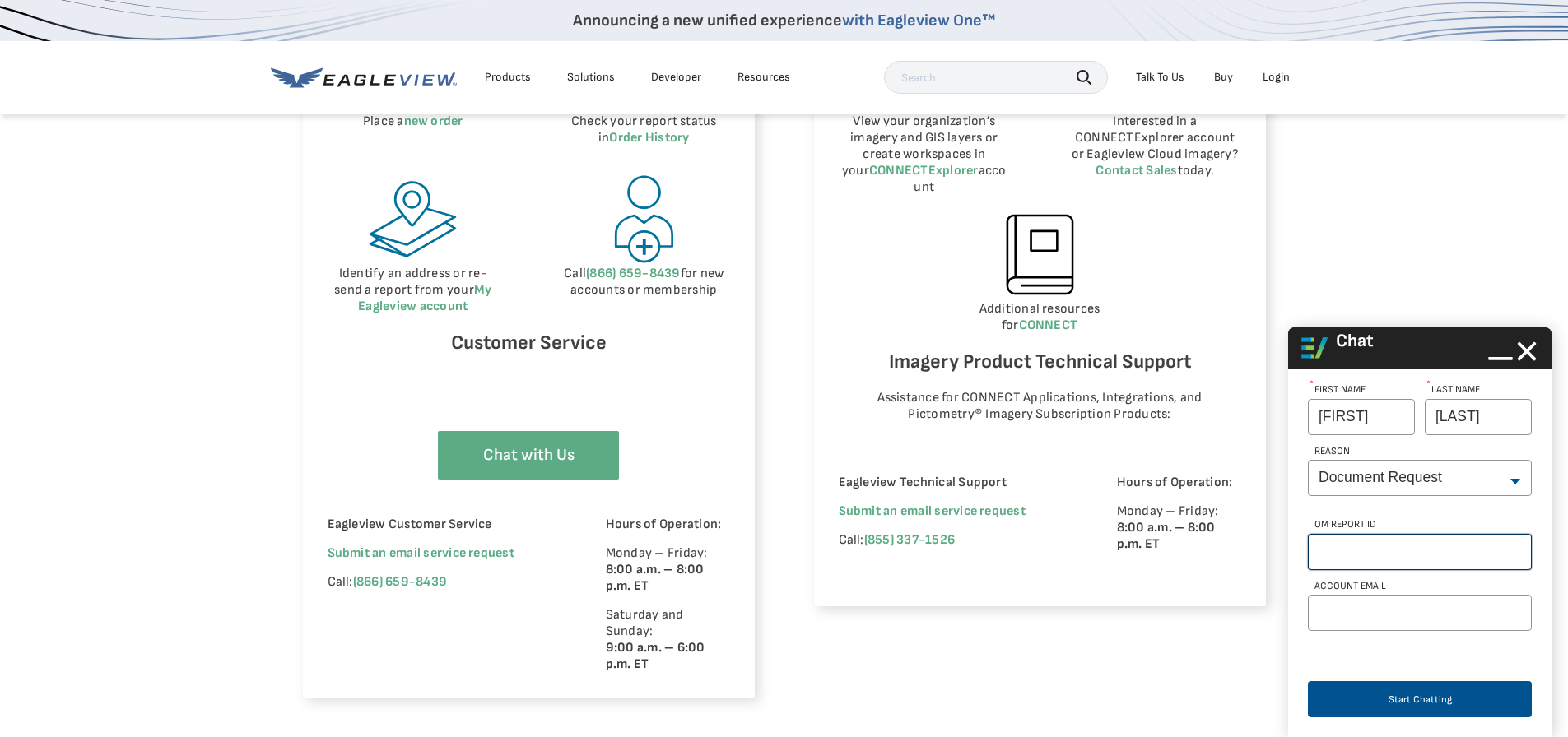 click on "OM Report Id" at bounding box center [1420, 552] 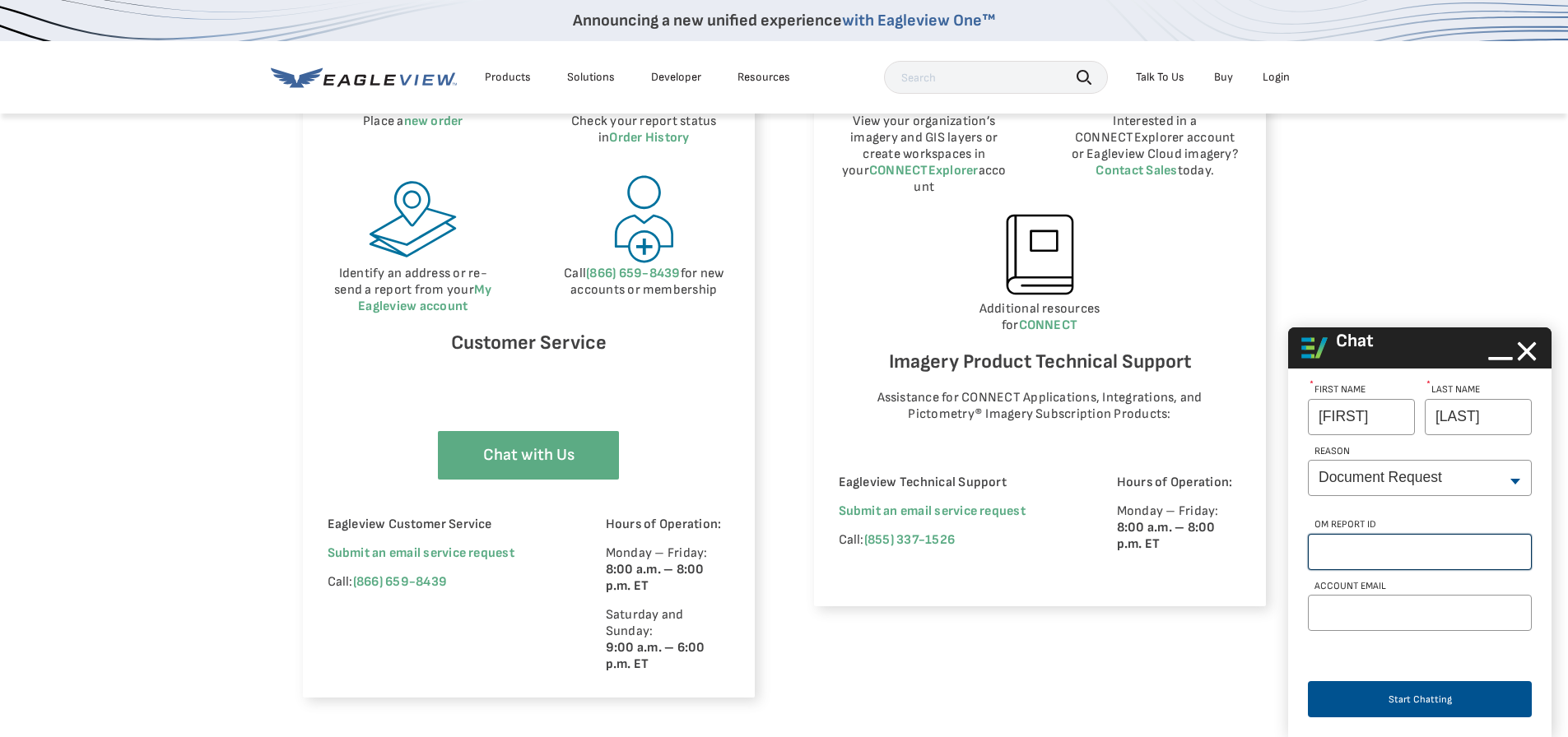 paste on "66806270" 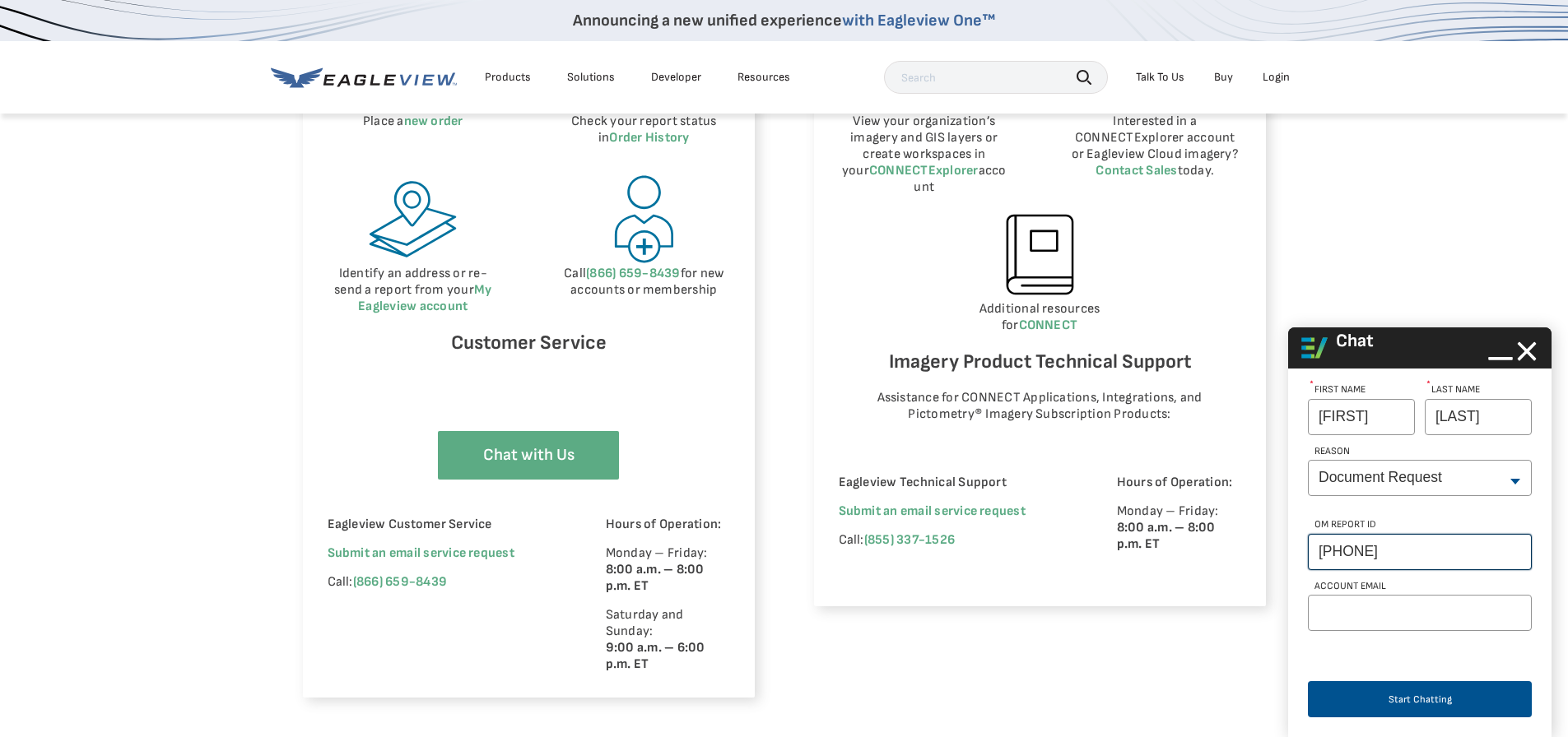 click on "66806270" at bounding box center [1420, 552] 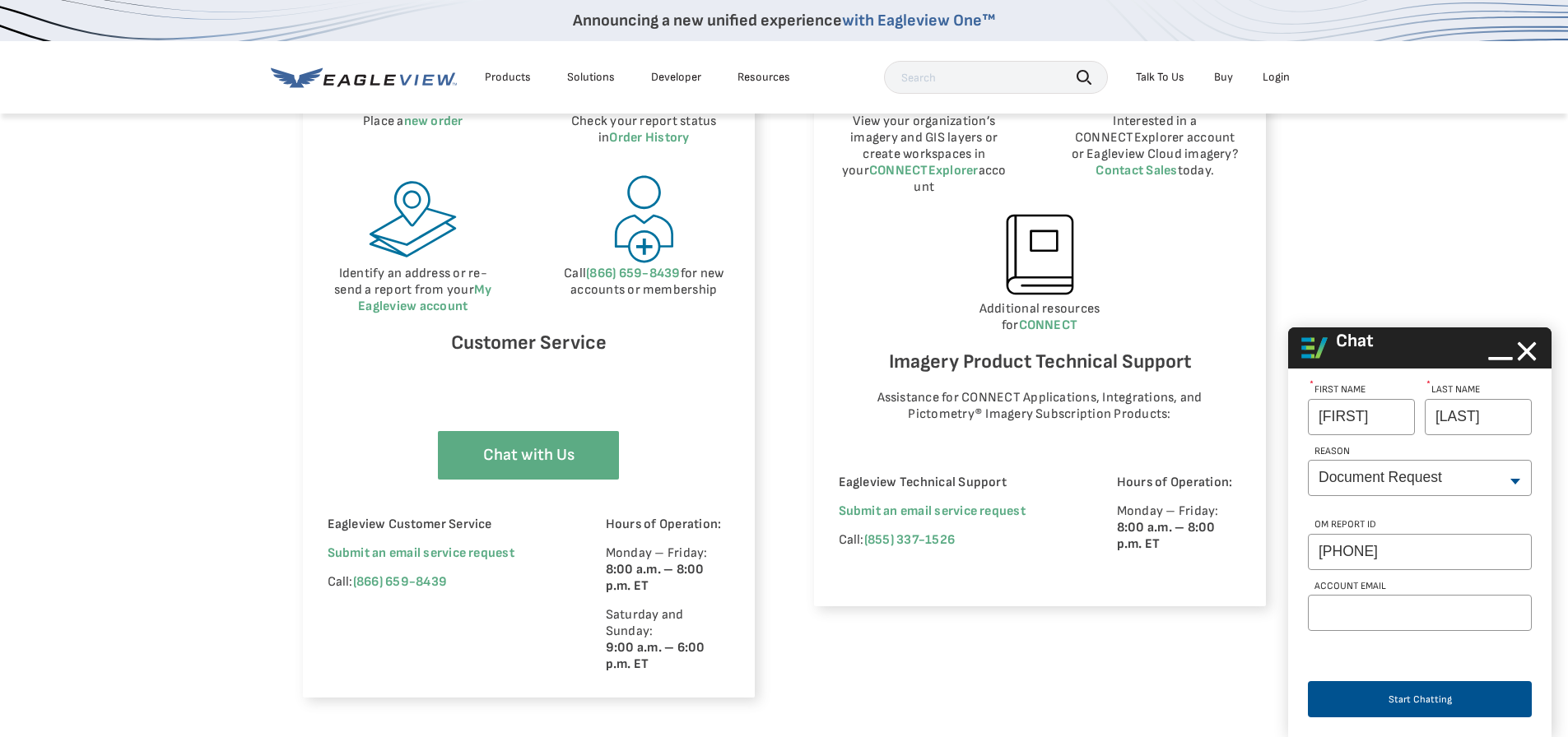 click 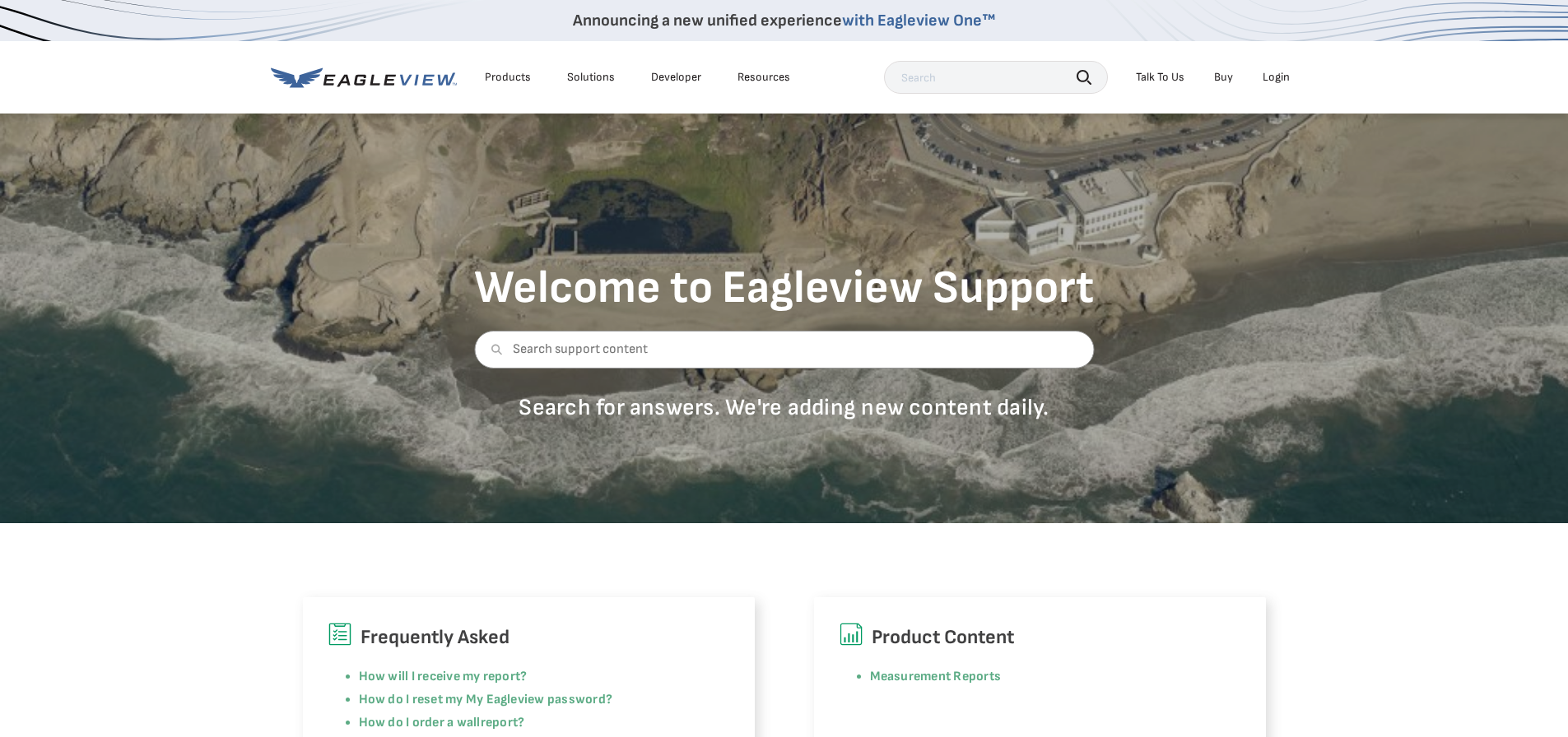 scroll, scrollTop: 0, scrollLeft: 0, axis: both 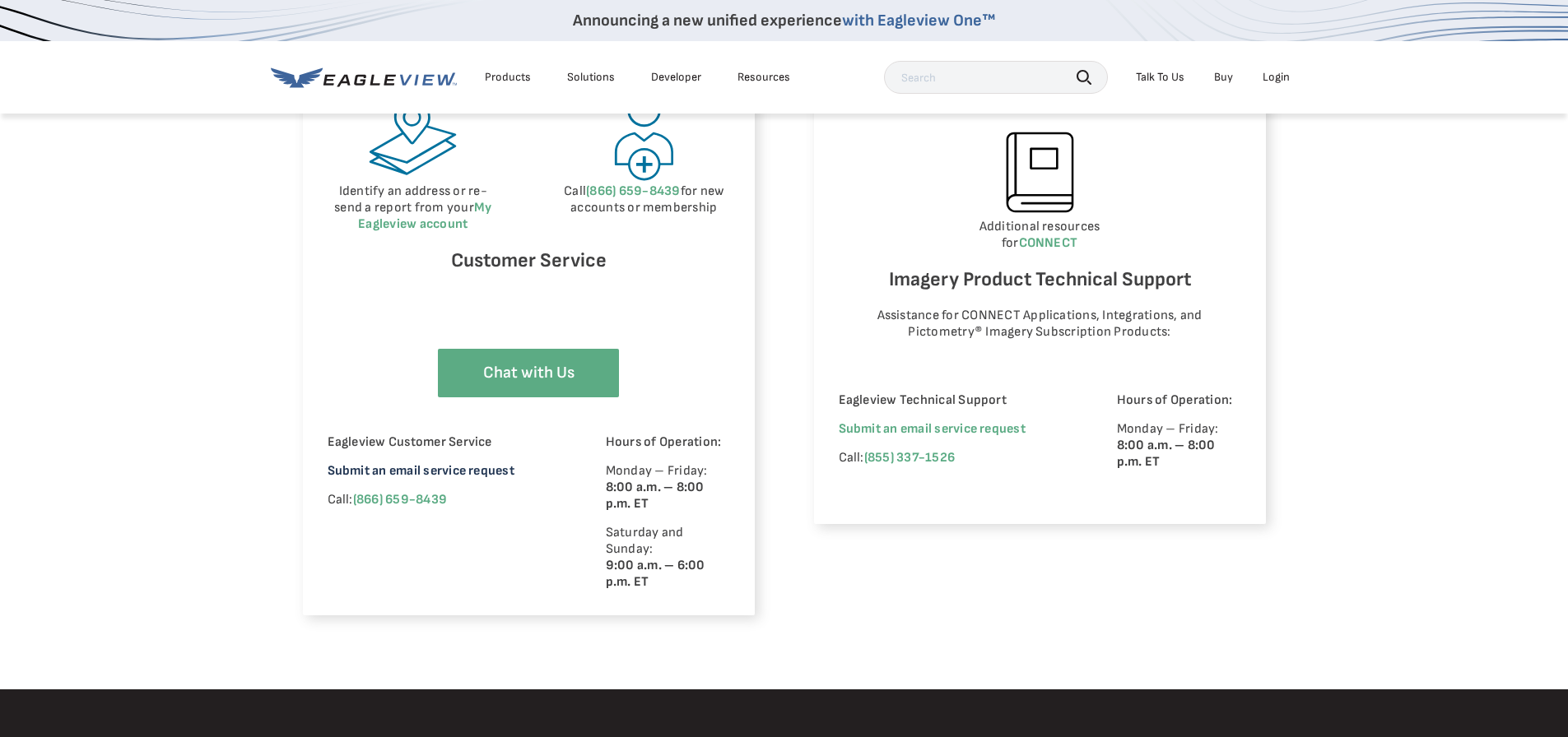 click on "Submit an email service request" at bounding box center (421, 470) 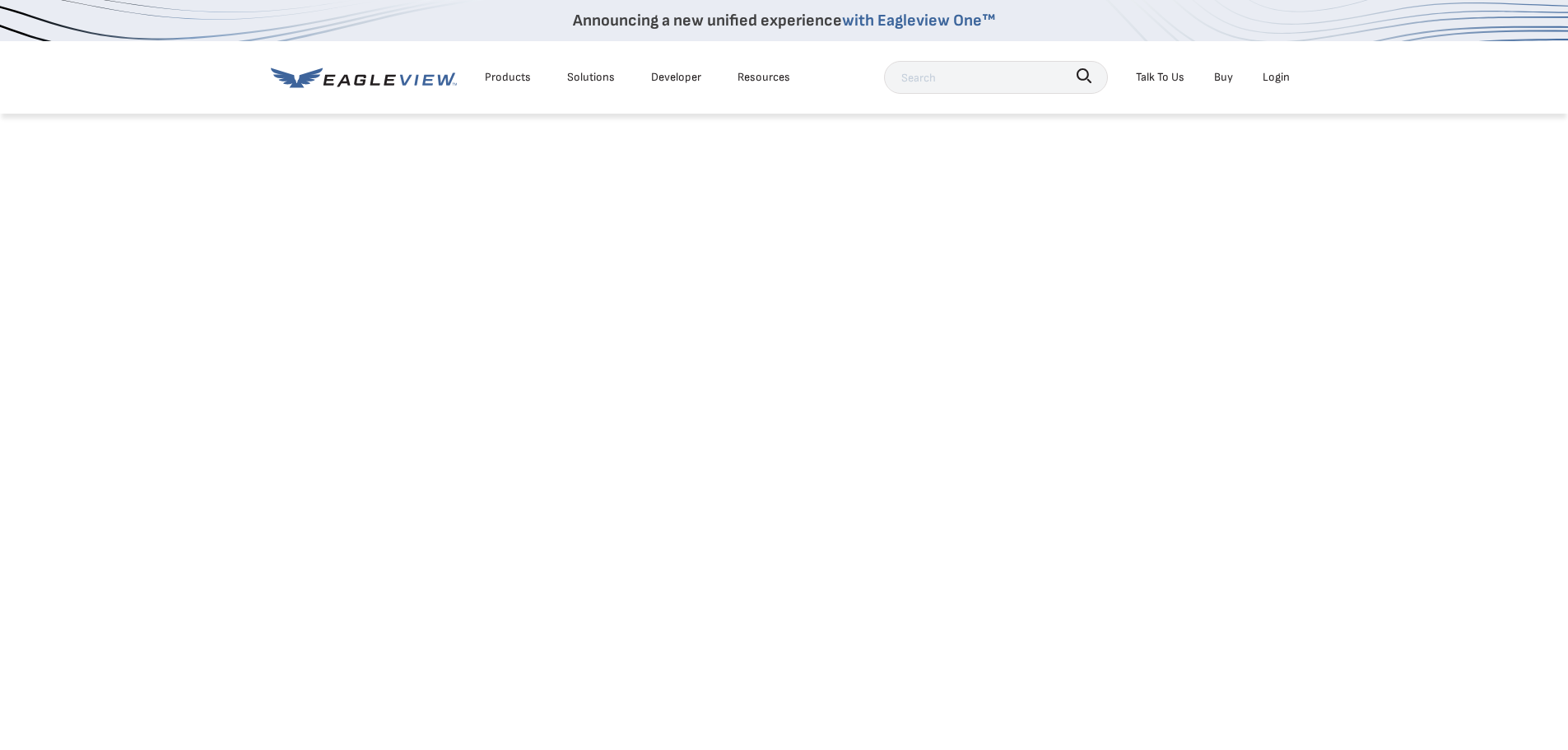 scroll, scrollTop: 0, scrollLeft: 0, axis: both 